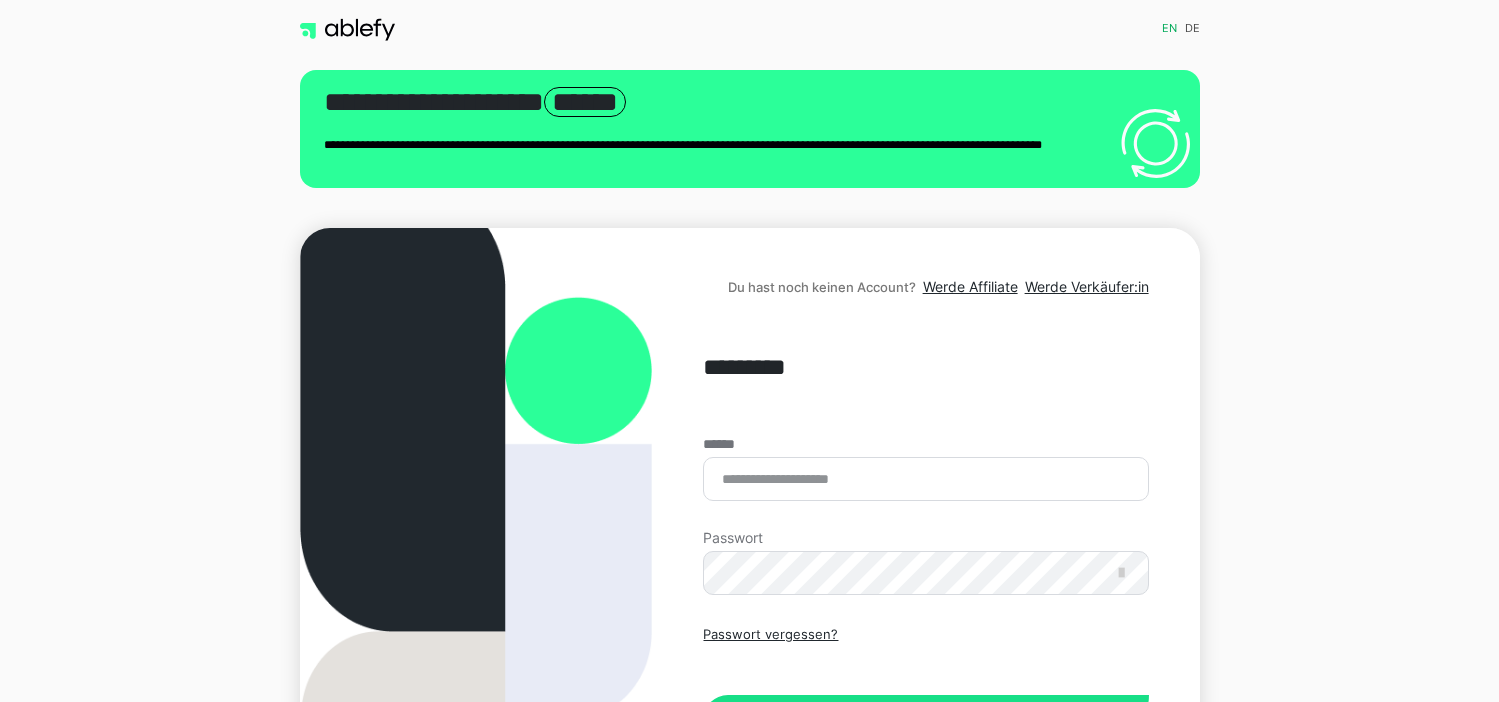 scroll, scrollTop: 0, scrollLeft: 0, axis: both 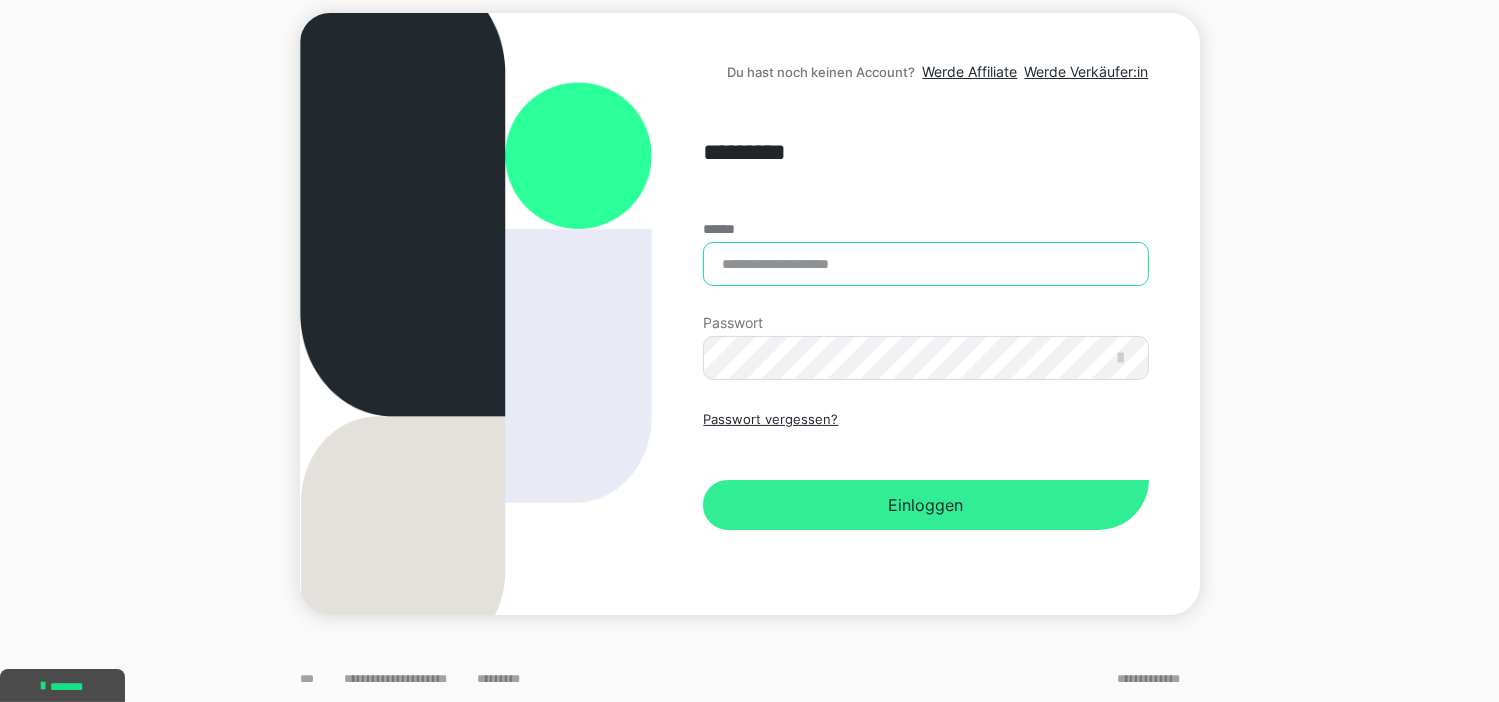 type on "**********" 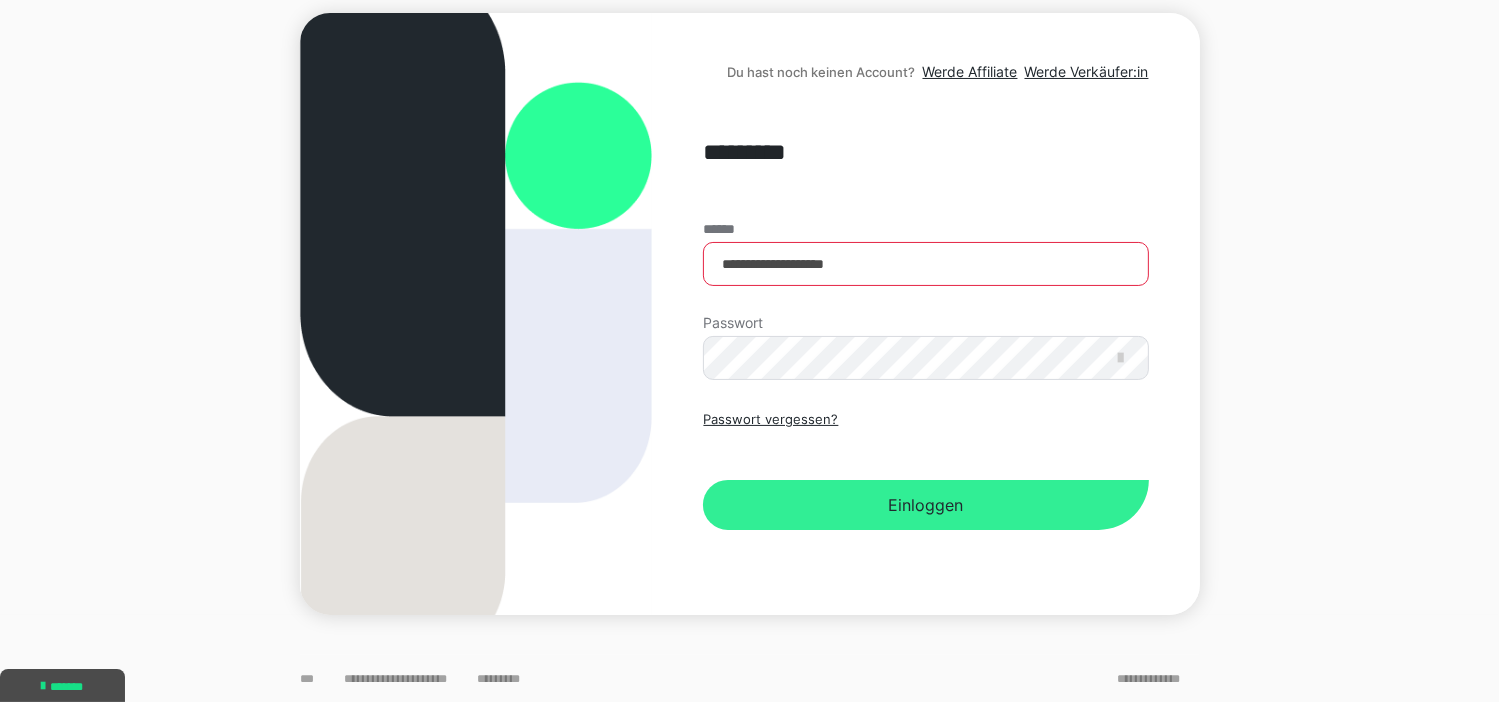 click on "Einloggen" at bounding box center (925, 505) 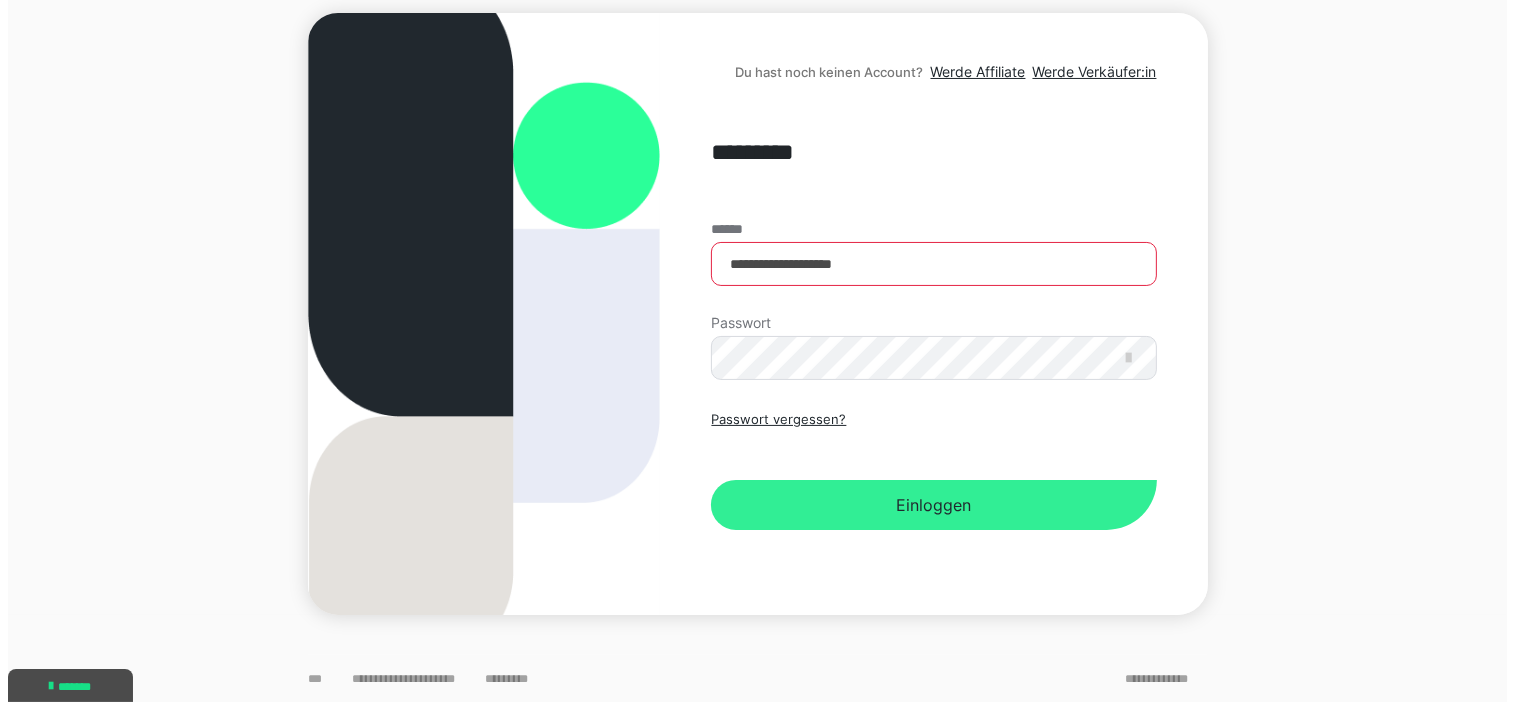 scroll, scrollTop: 0, scrollLeft: 0, axis: both 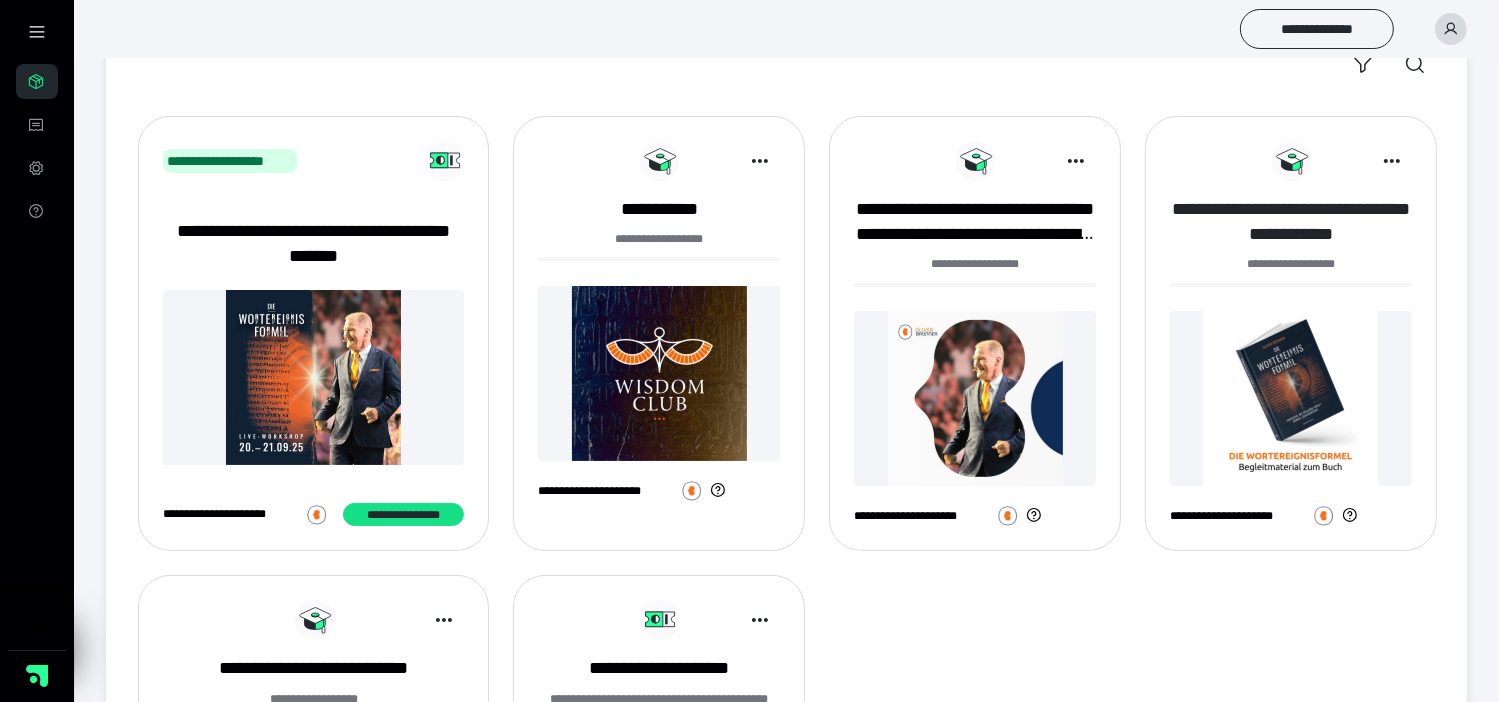 click on "**********" at bounding box center [1291, 222] 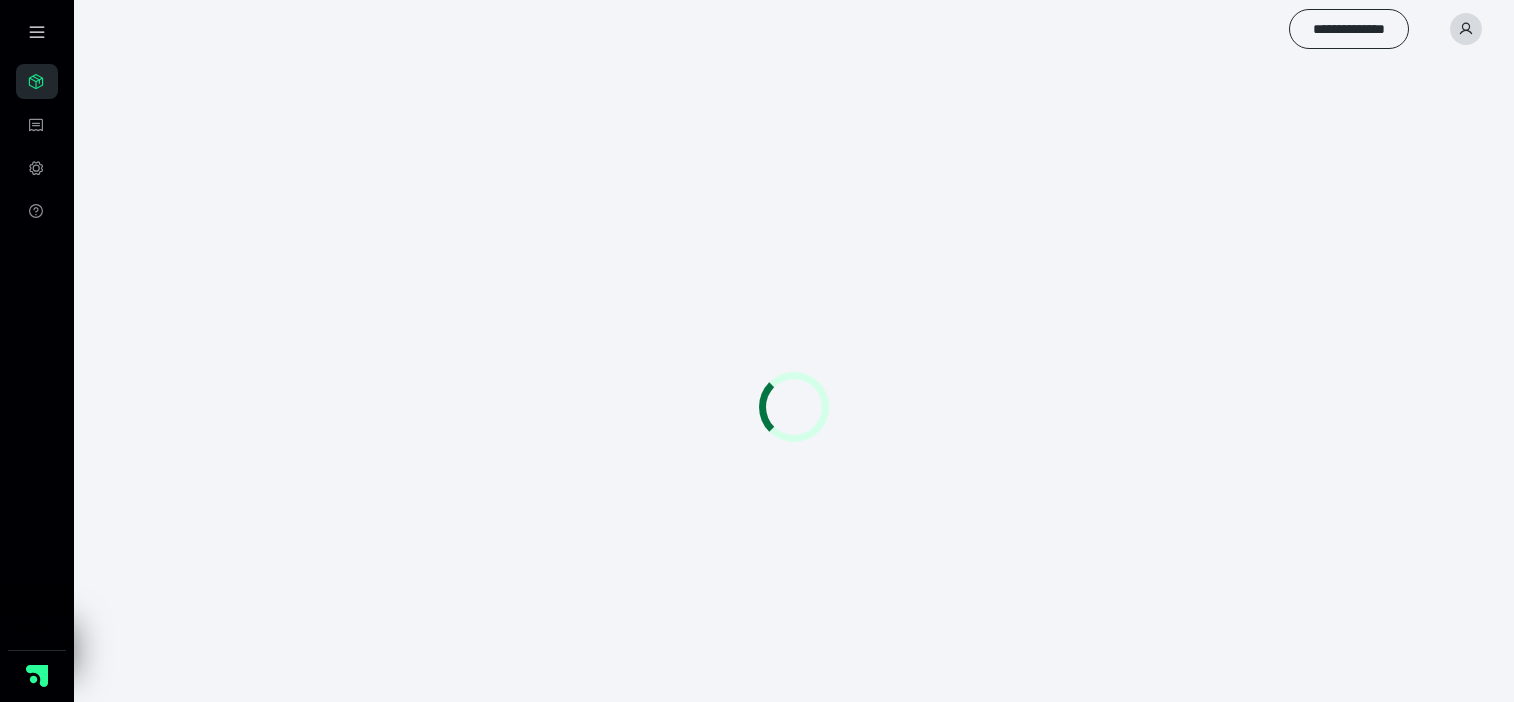 scroll, scrollTop: 0, scrollLeft: 0, axis: both 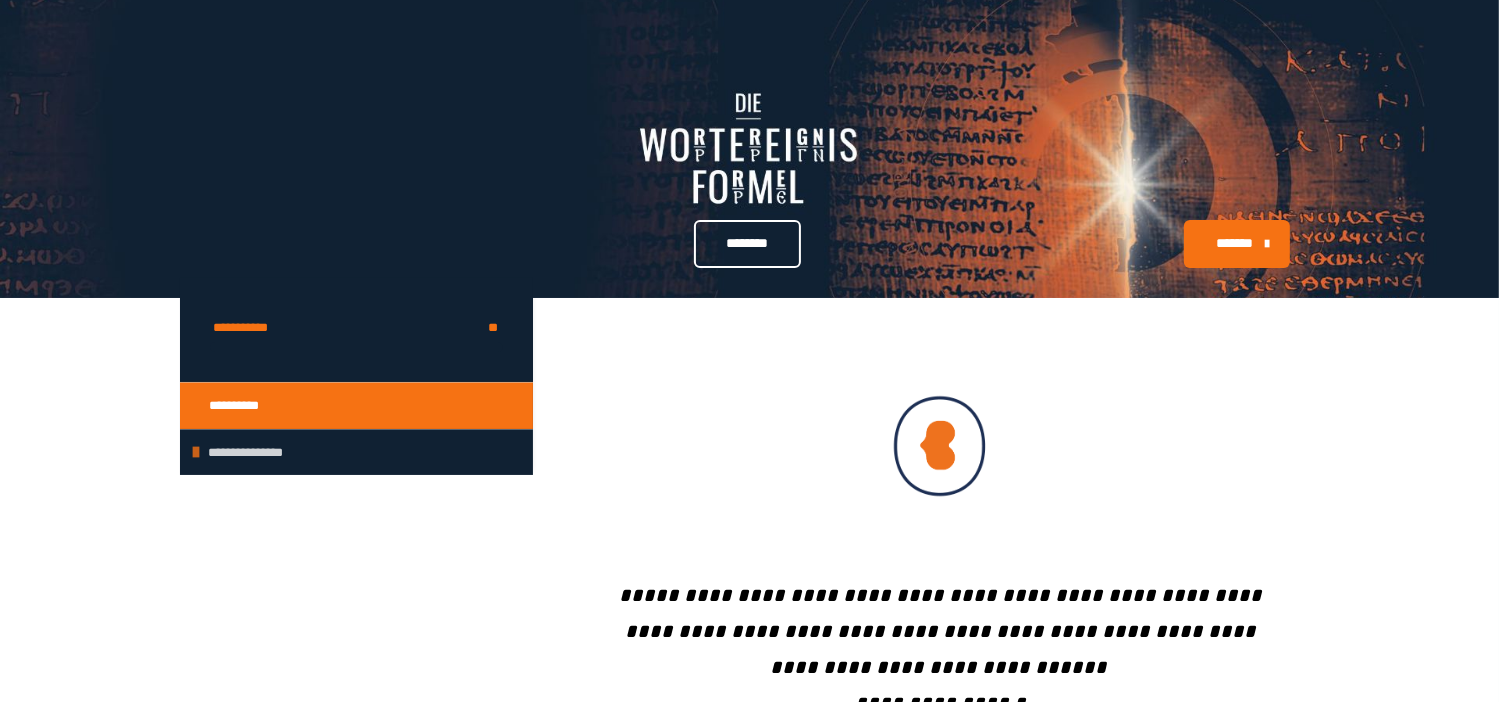 click at bounding box center (197, 452) 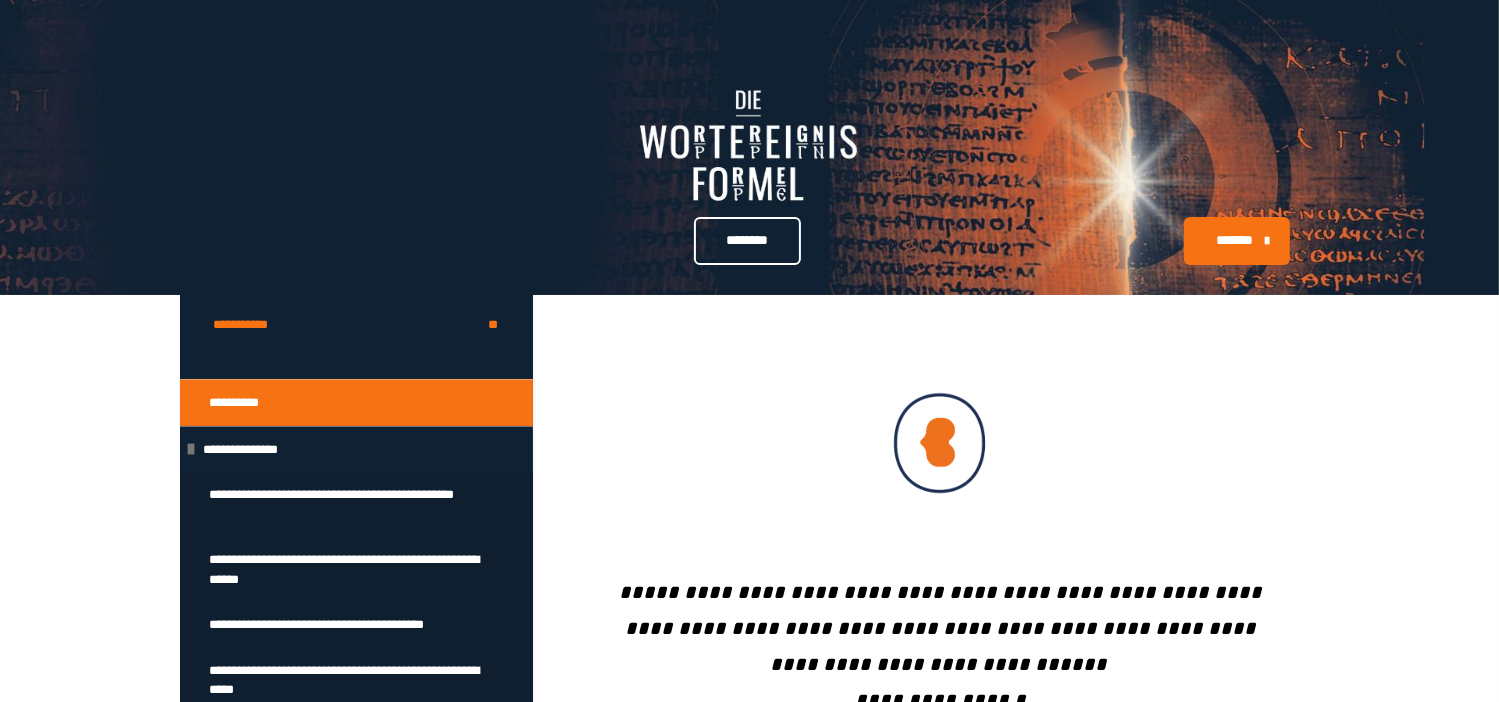 scroll, scrollTop: 0, scrollLeft: 0, axis: both 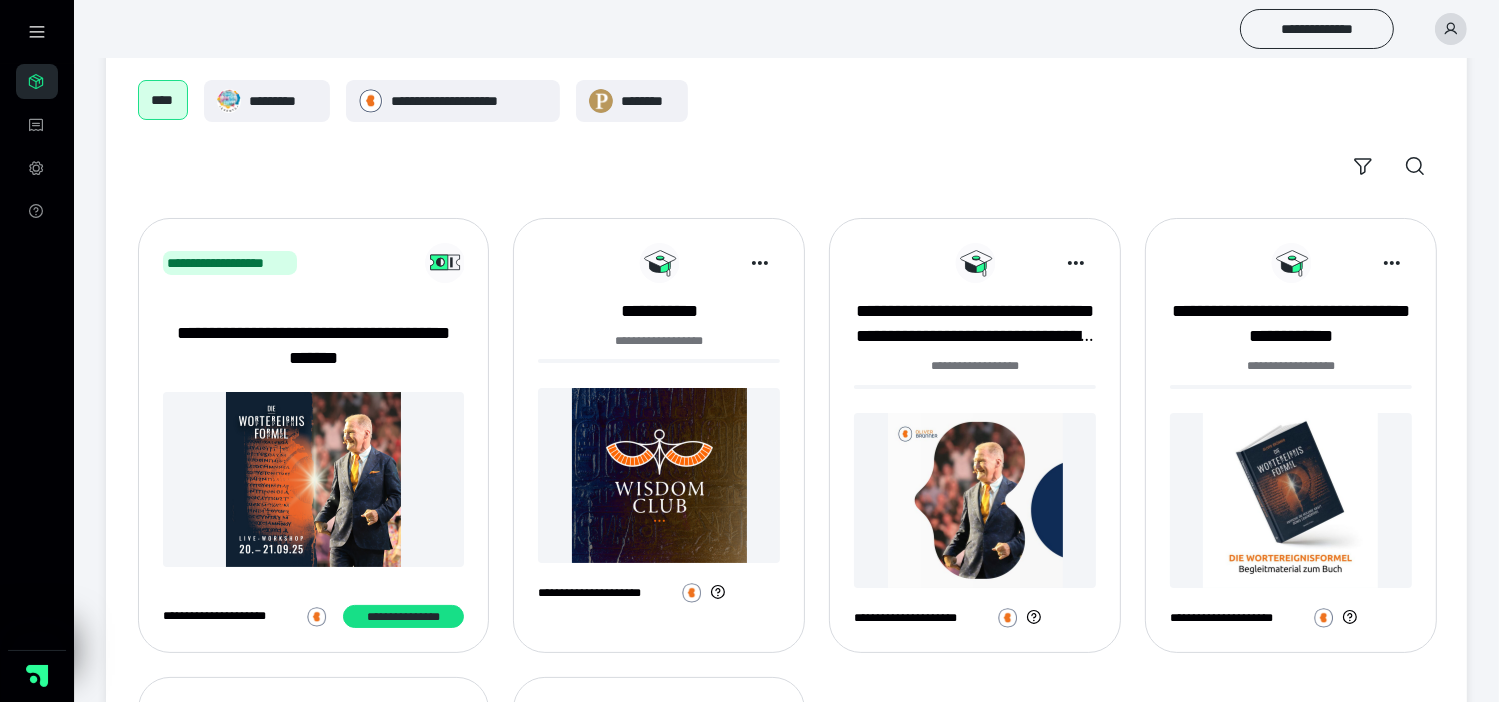 click on "**********" at bounding box center (313, 346) 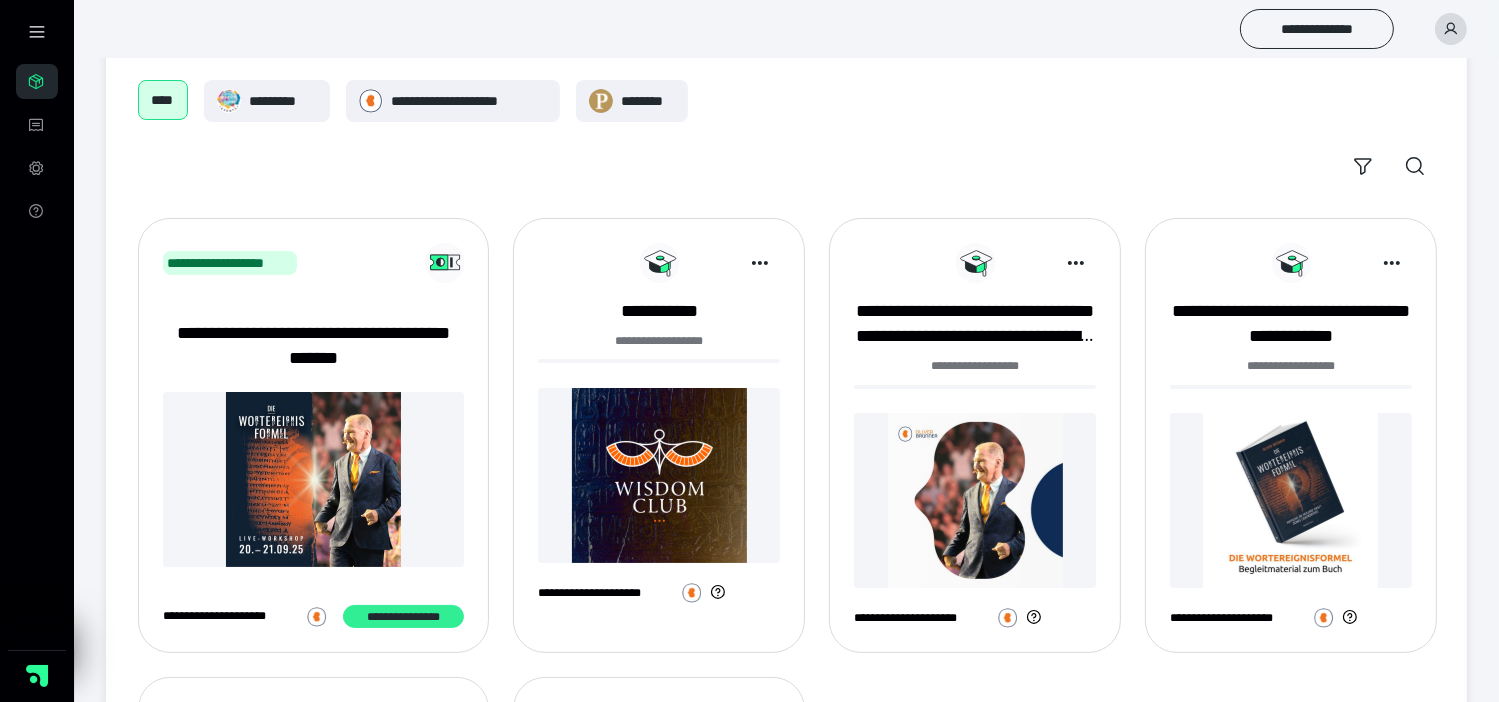 click on "**********" at bounding box center [403, 617] 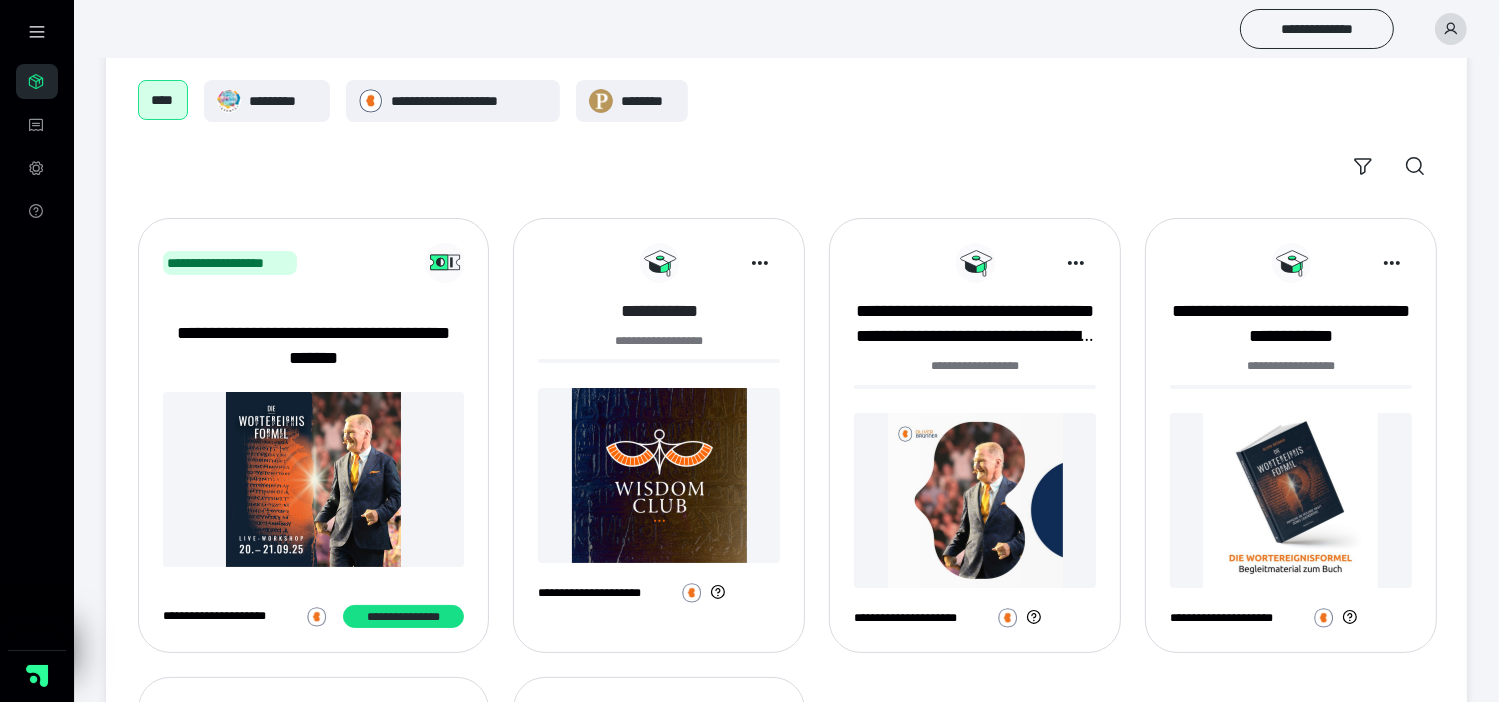 click on "**********" at bounding box center [659, 311] 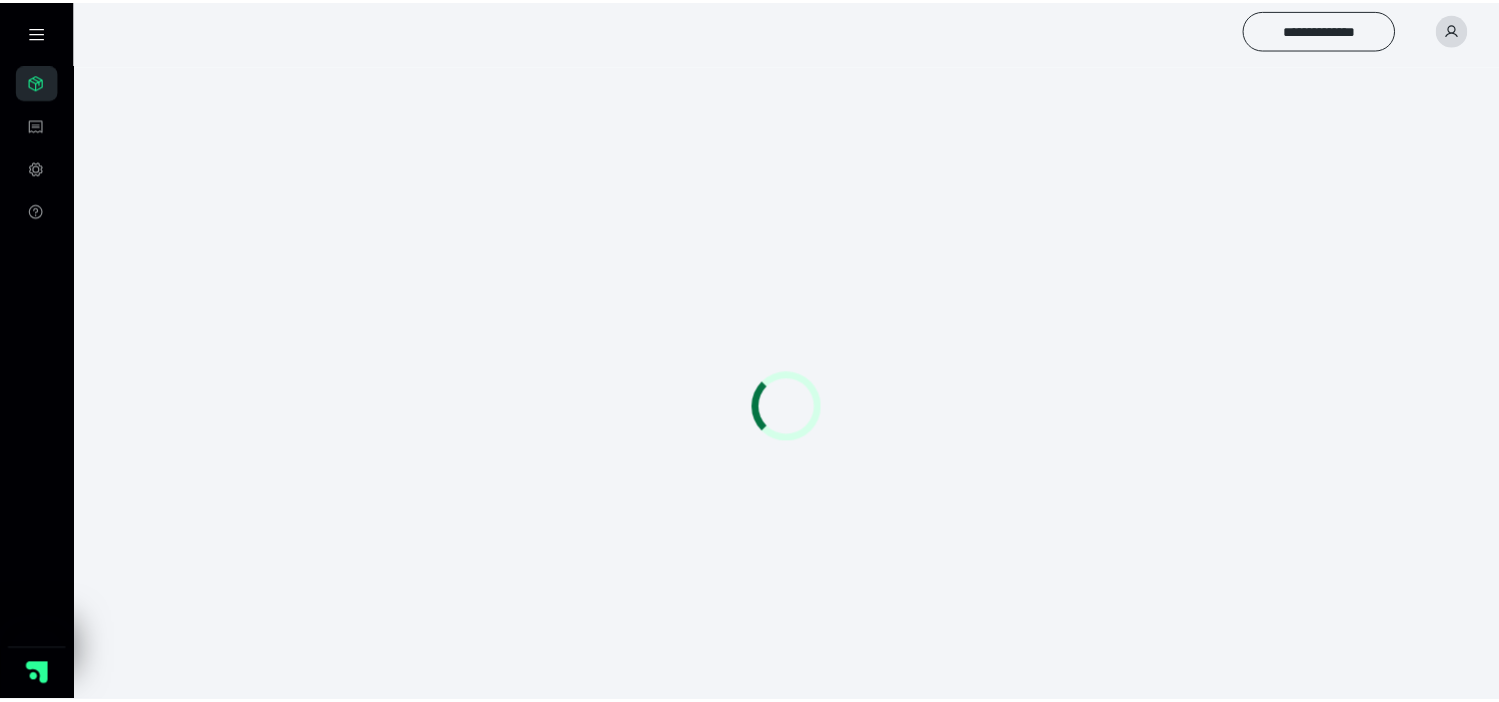 scroll, scrollTop: 0, scrollLeft: 0, axis: both 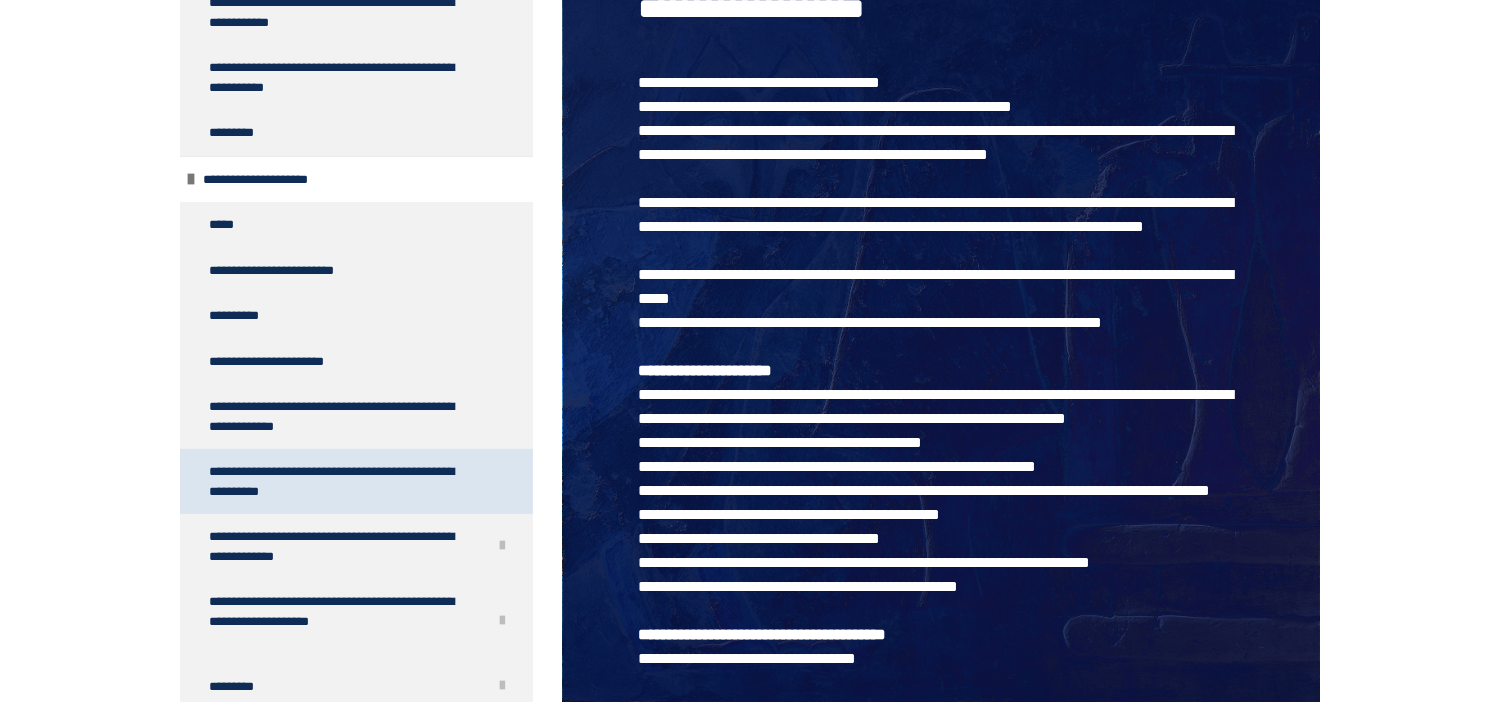 click on "**********" at bounding box center (341, 481) 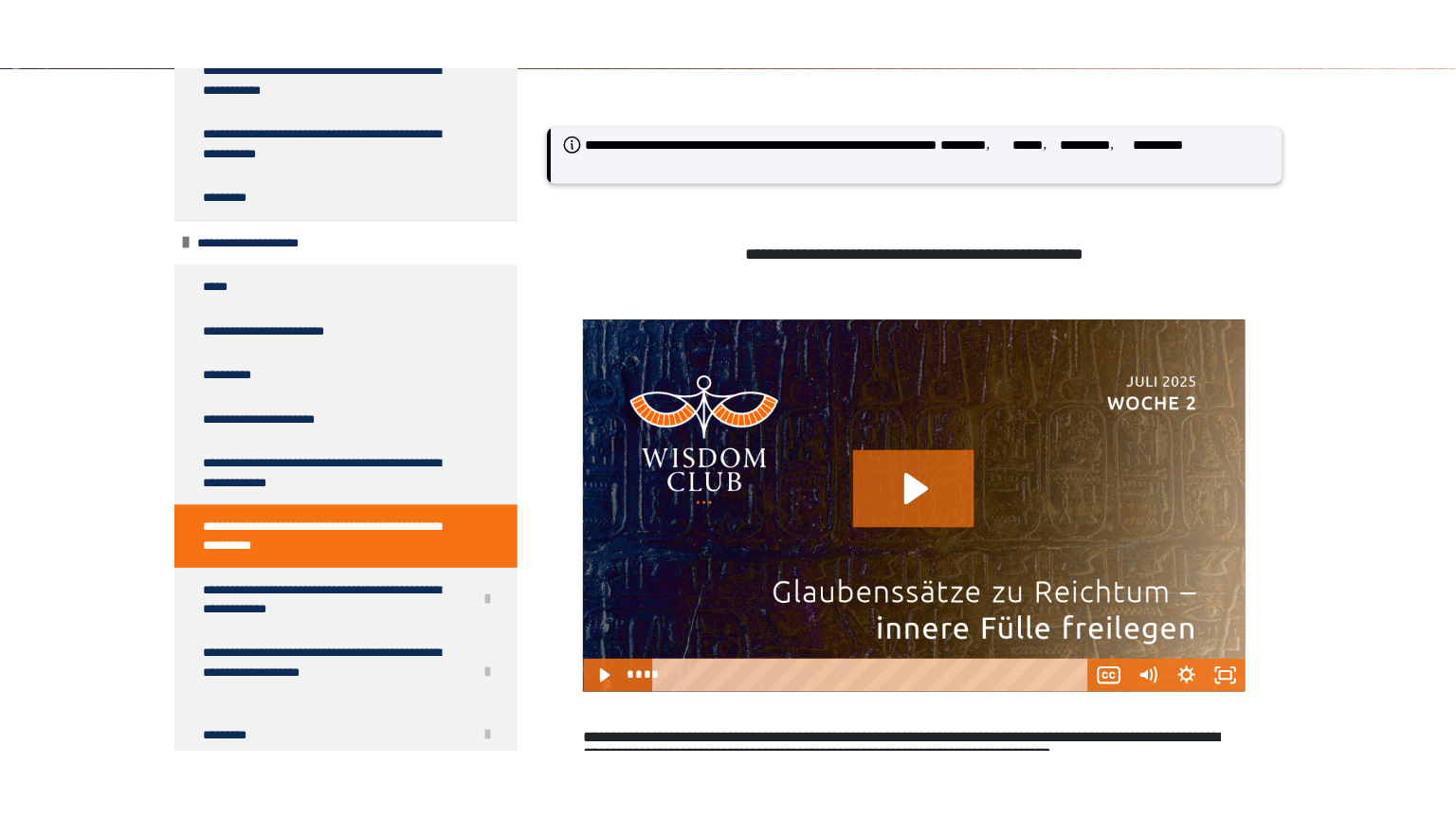 scroll, scrollTop: 256, scrollLeft: 0, axis: vertical 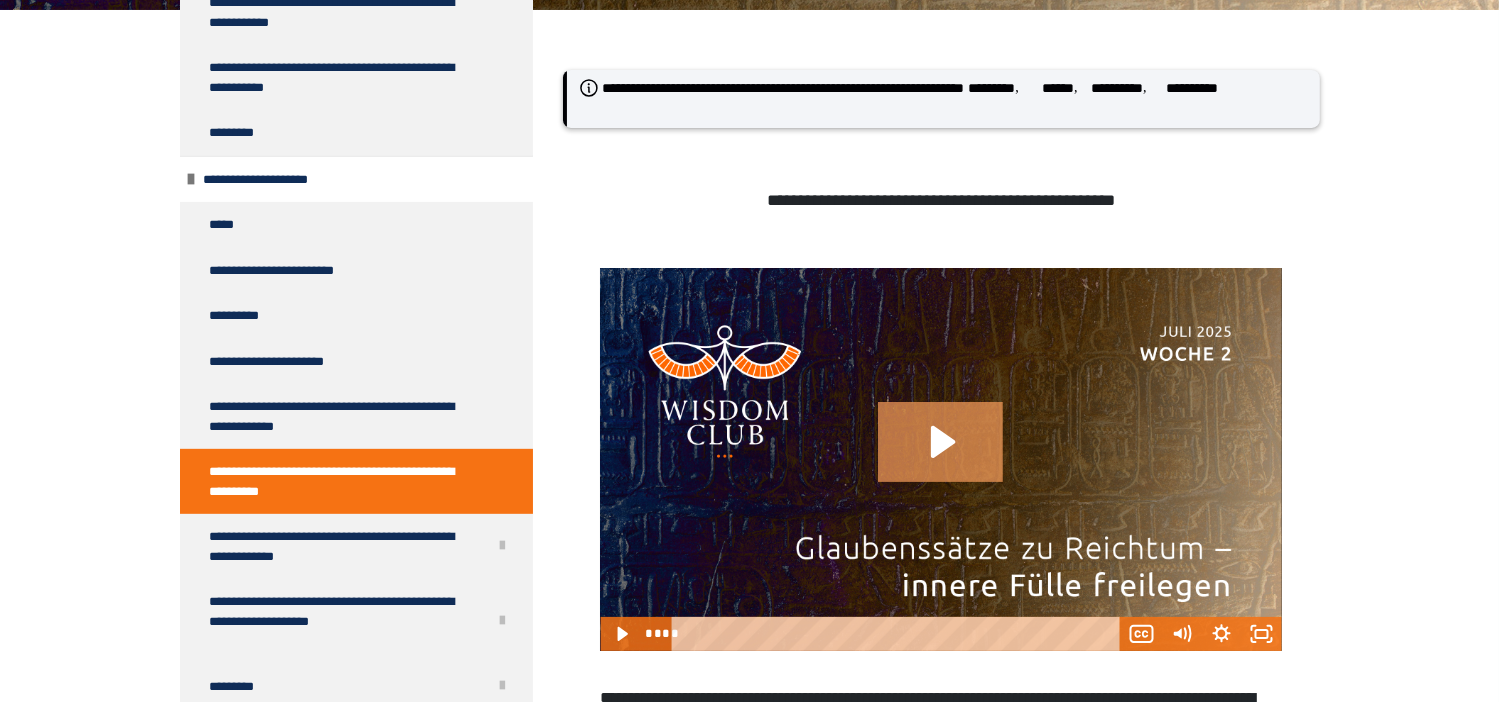 click 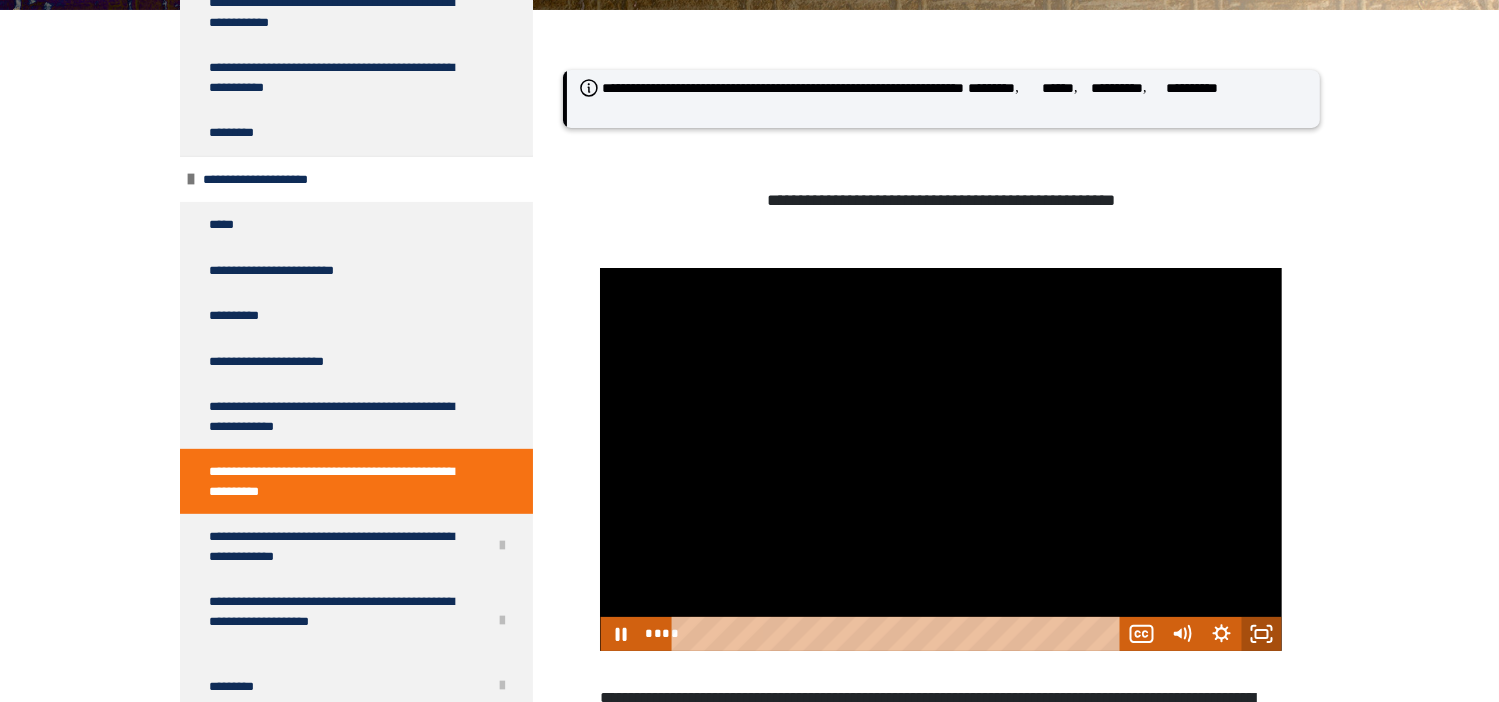 click 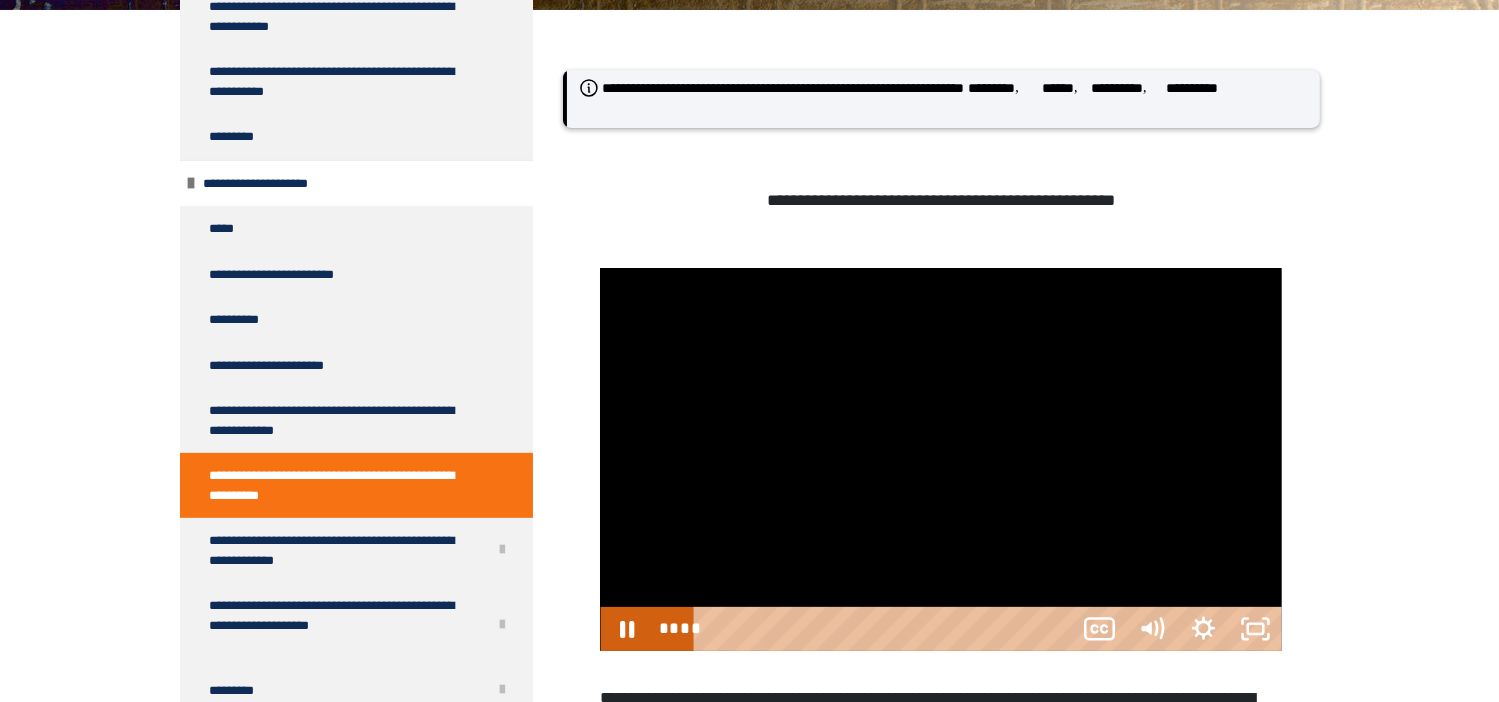 scroll, scrollTop: 664, scrollLeft: 0, axis: vertical 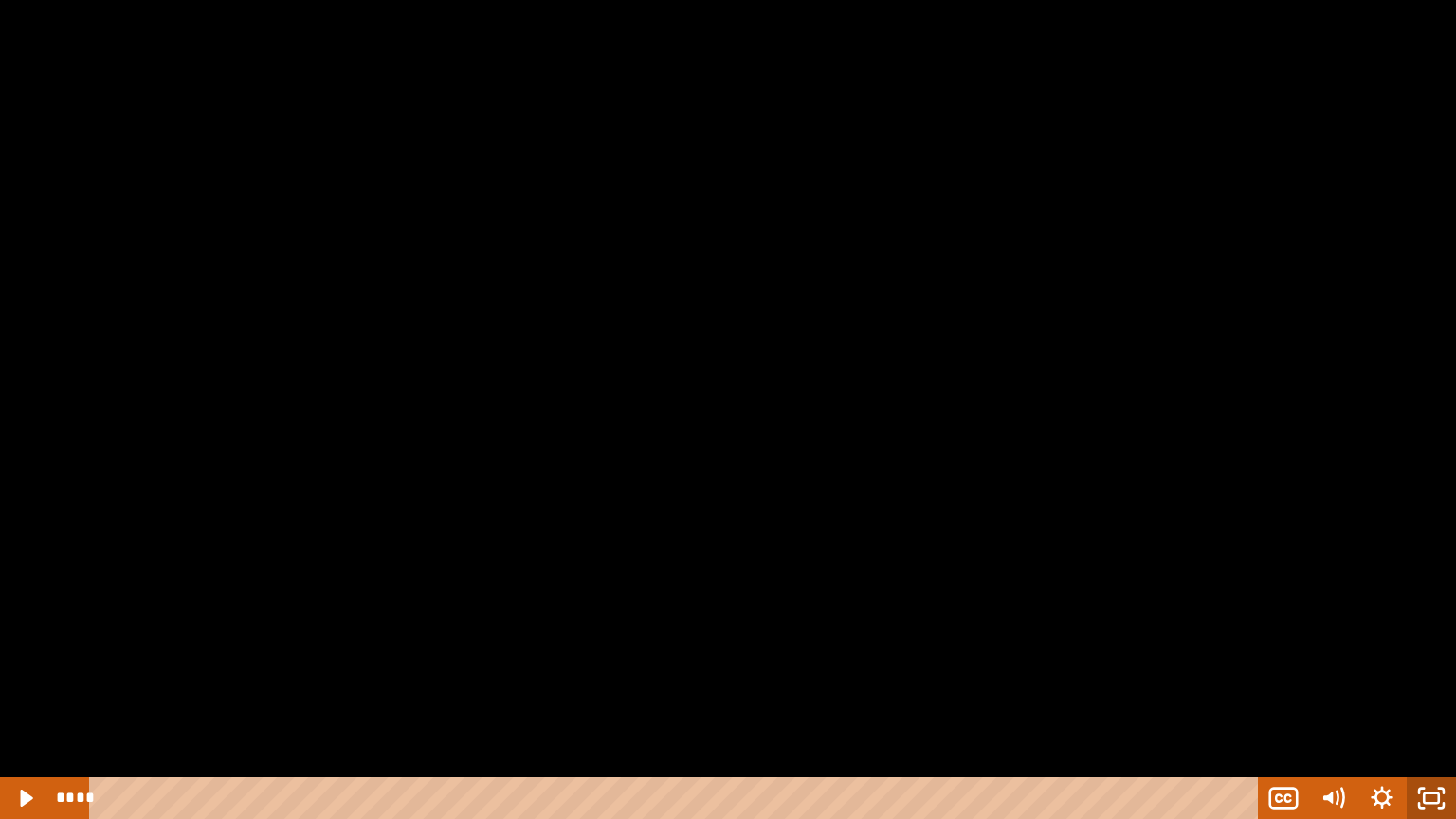 click 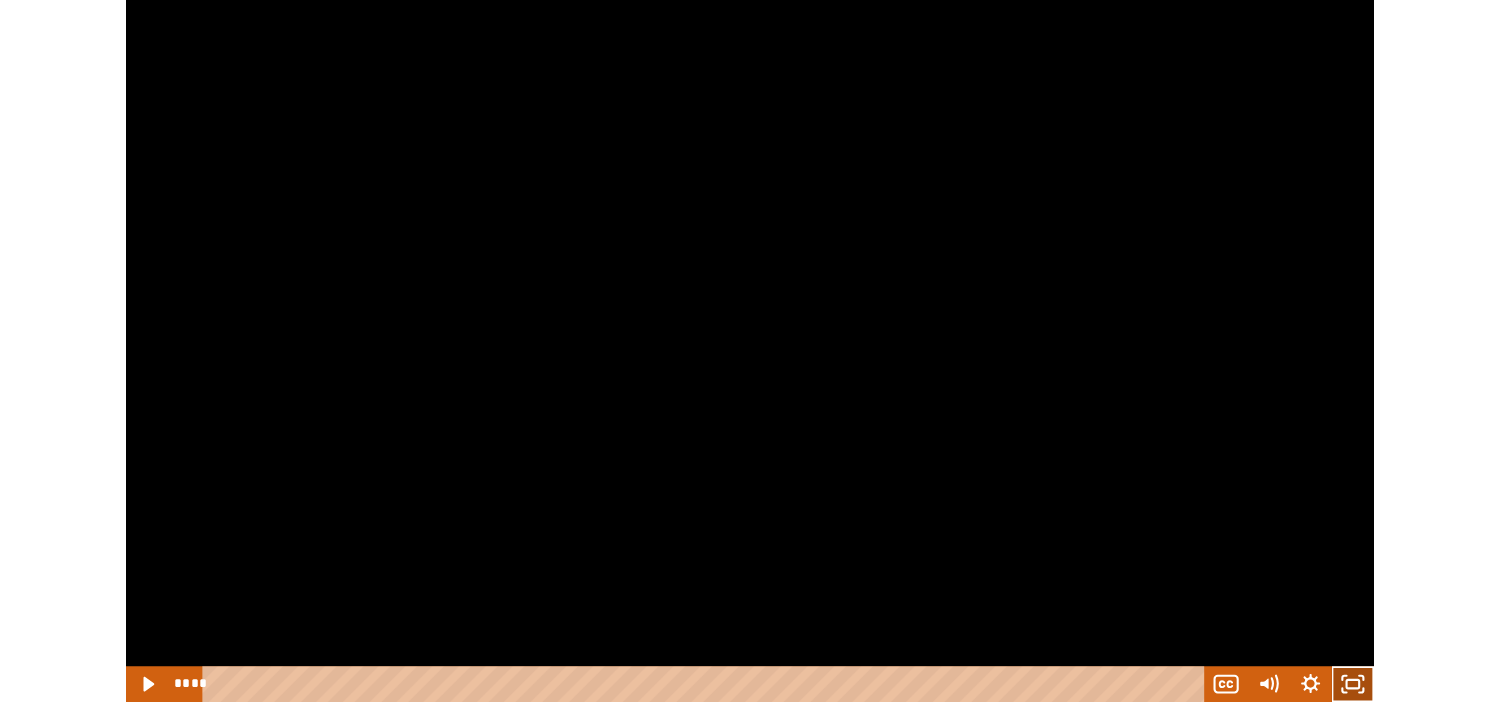 scroll, scrollTop: 826, scrollLeft: 0, axis: vertical 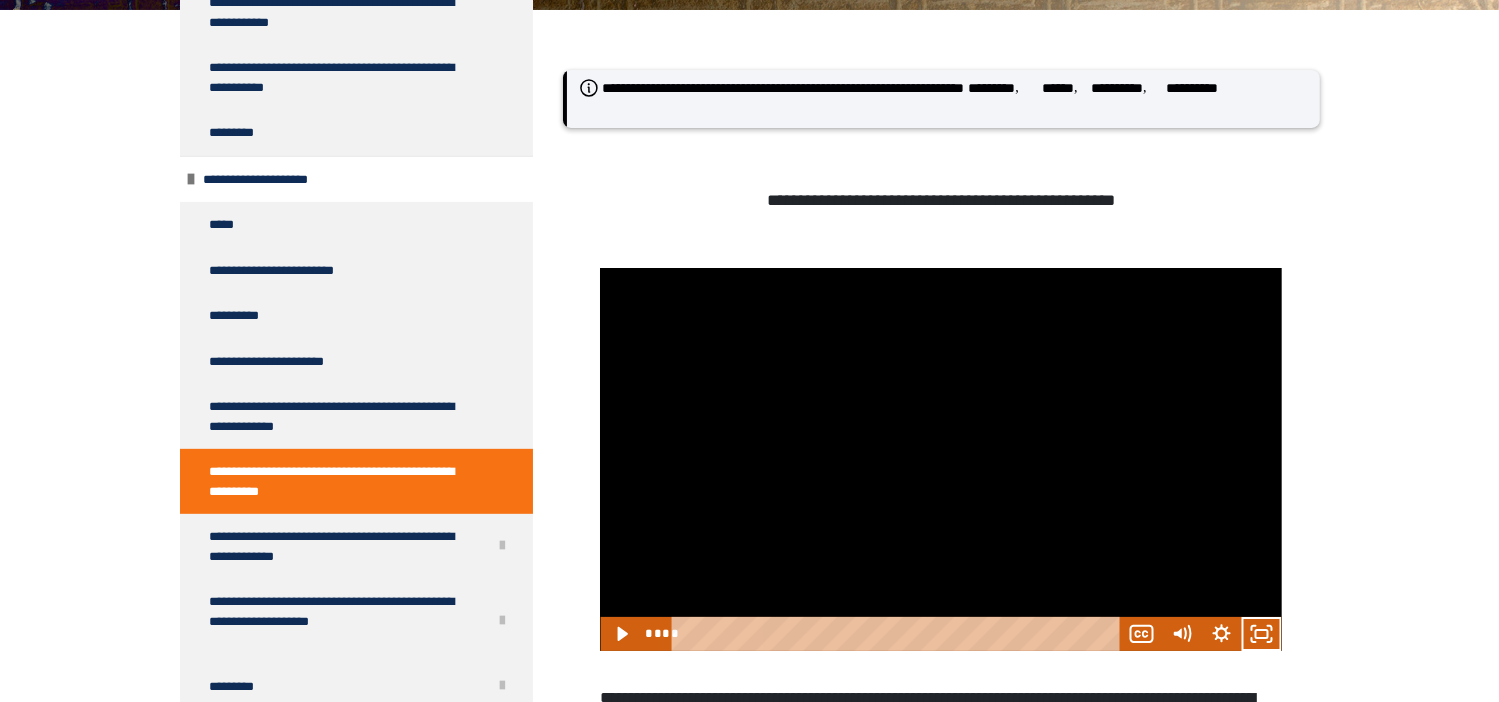 click on "**********" at bounding box center [940, 201] 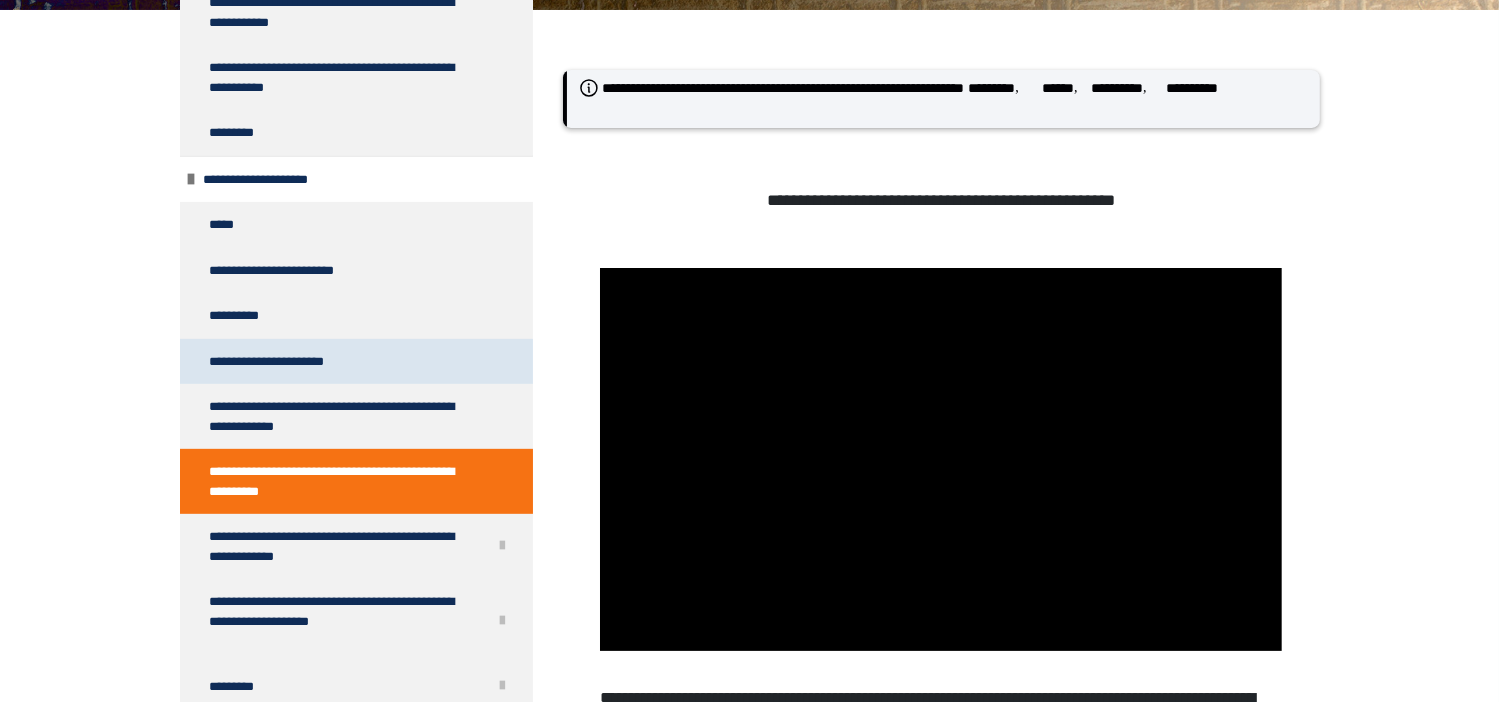 click on "**********" at bounding box center (291, 362) 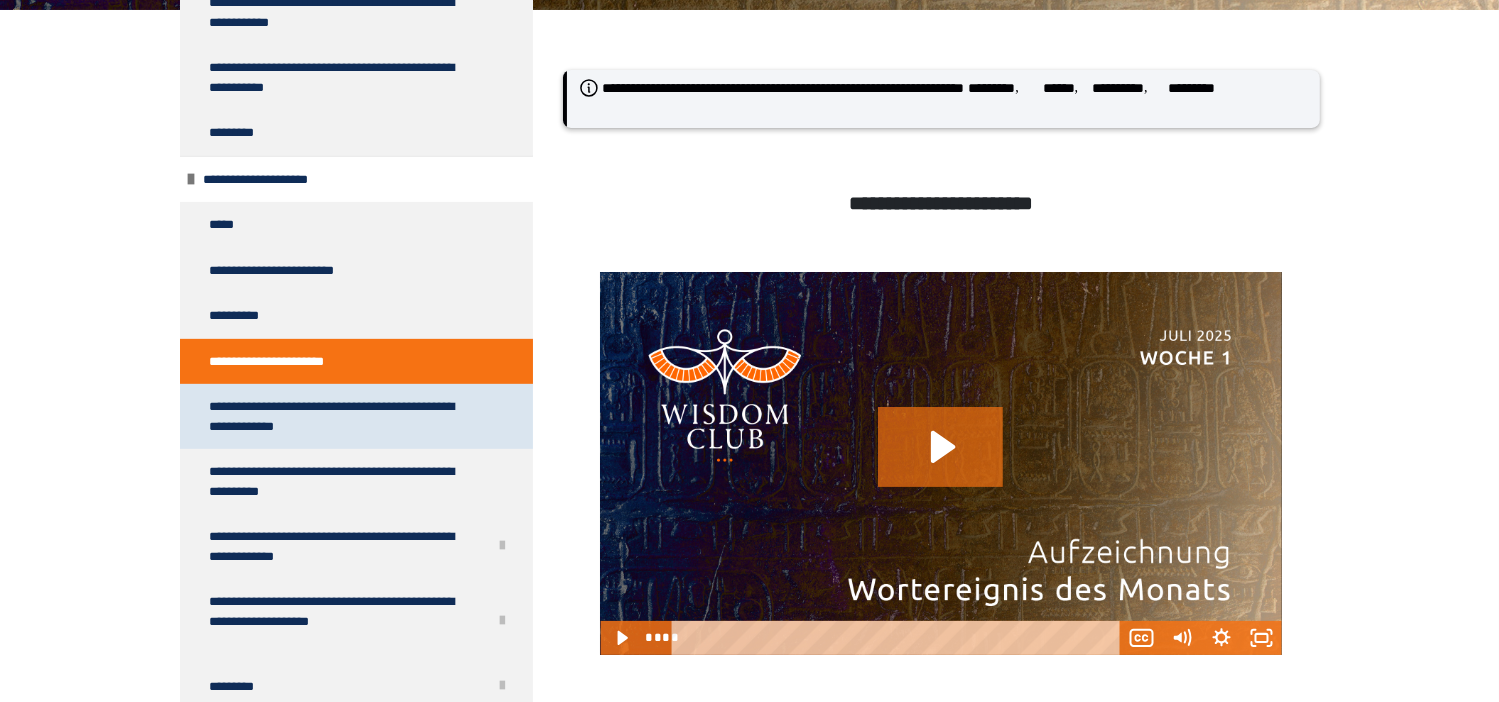 click on "**********" at bounding box center [341, 416] 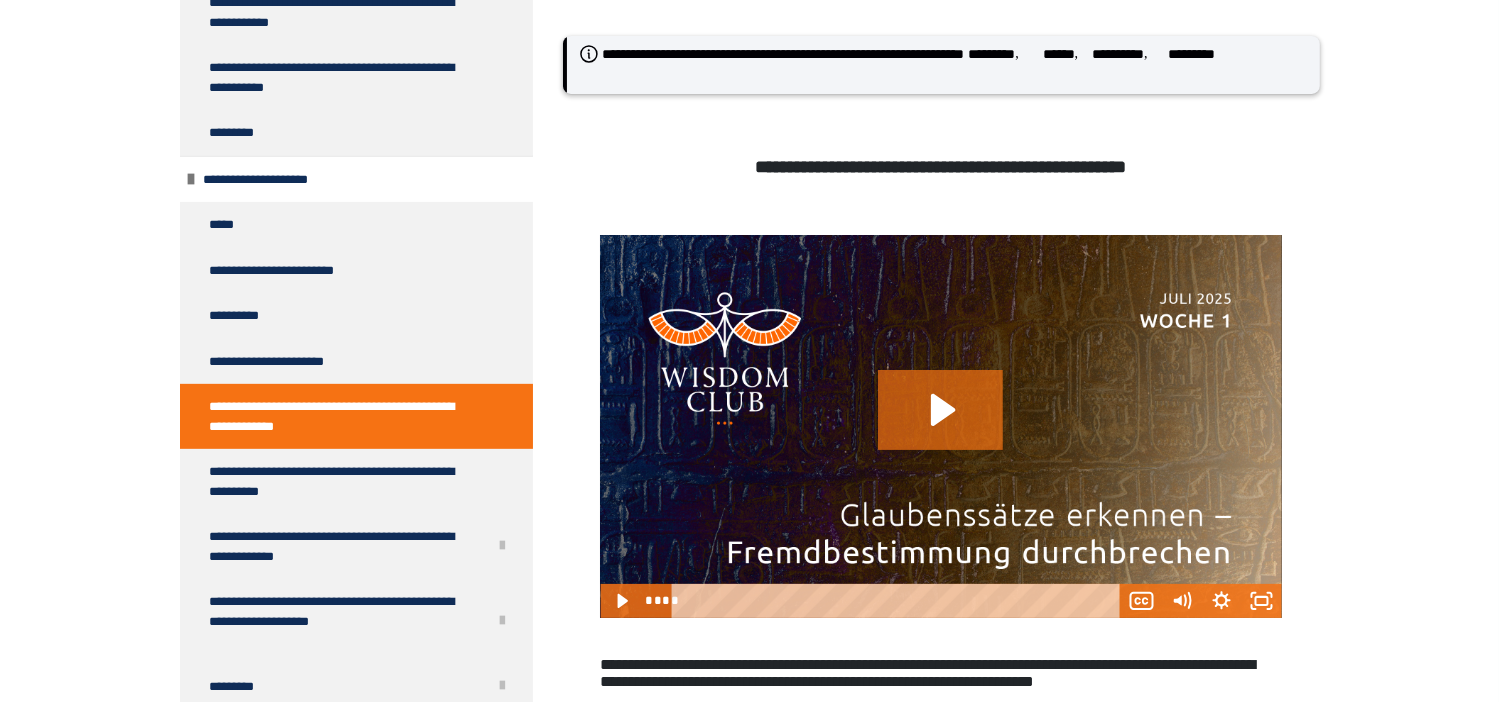 scroll, scrollTop: 270, scrollLeft: 0, axis: vertical 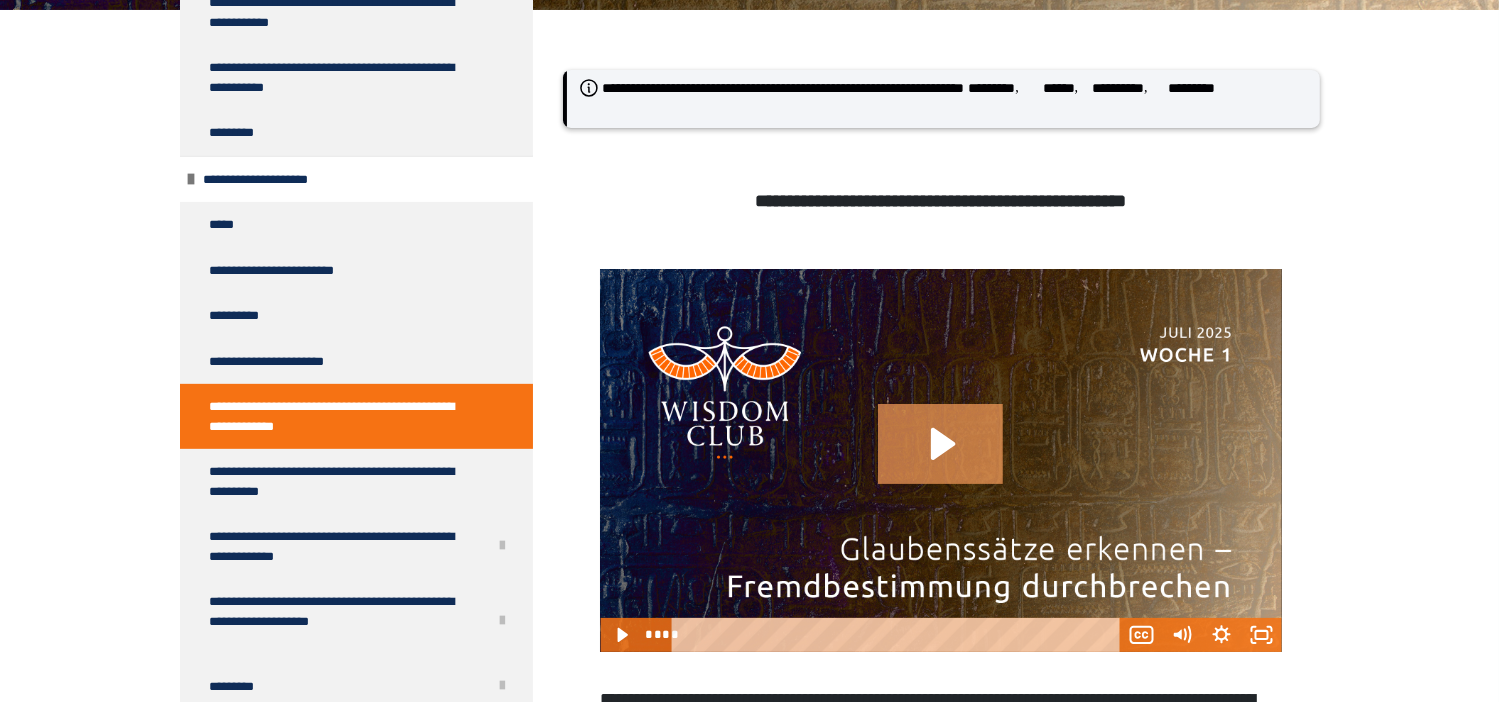 click 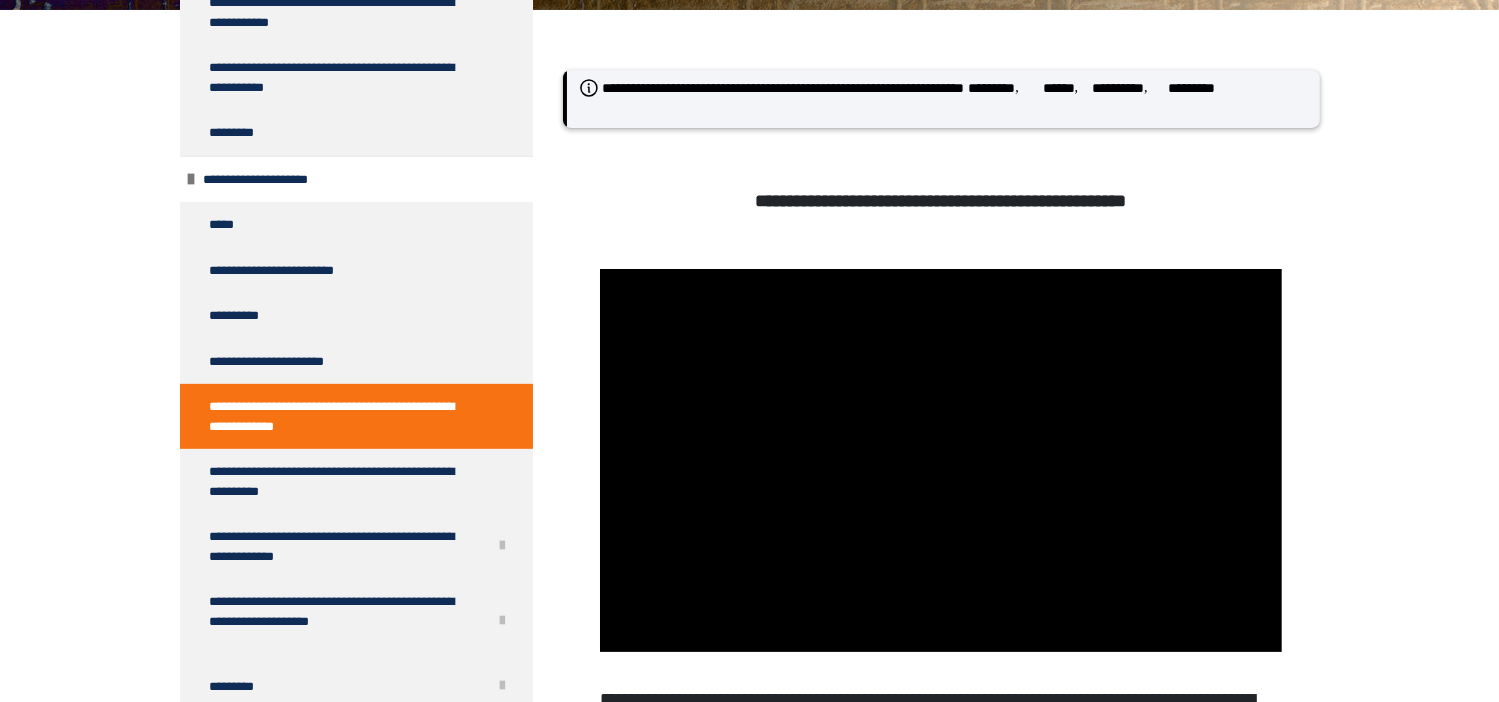 scroll, scrollTop: 370, scrollLeft: 0, axis: vertical 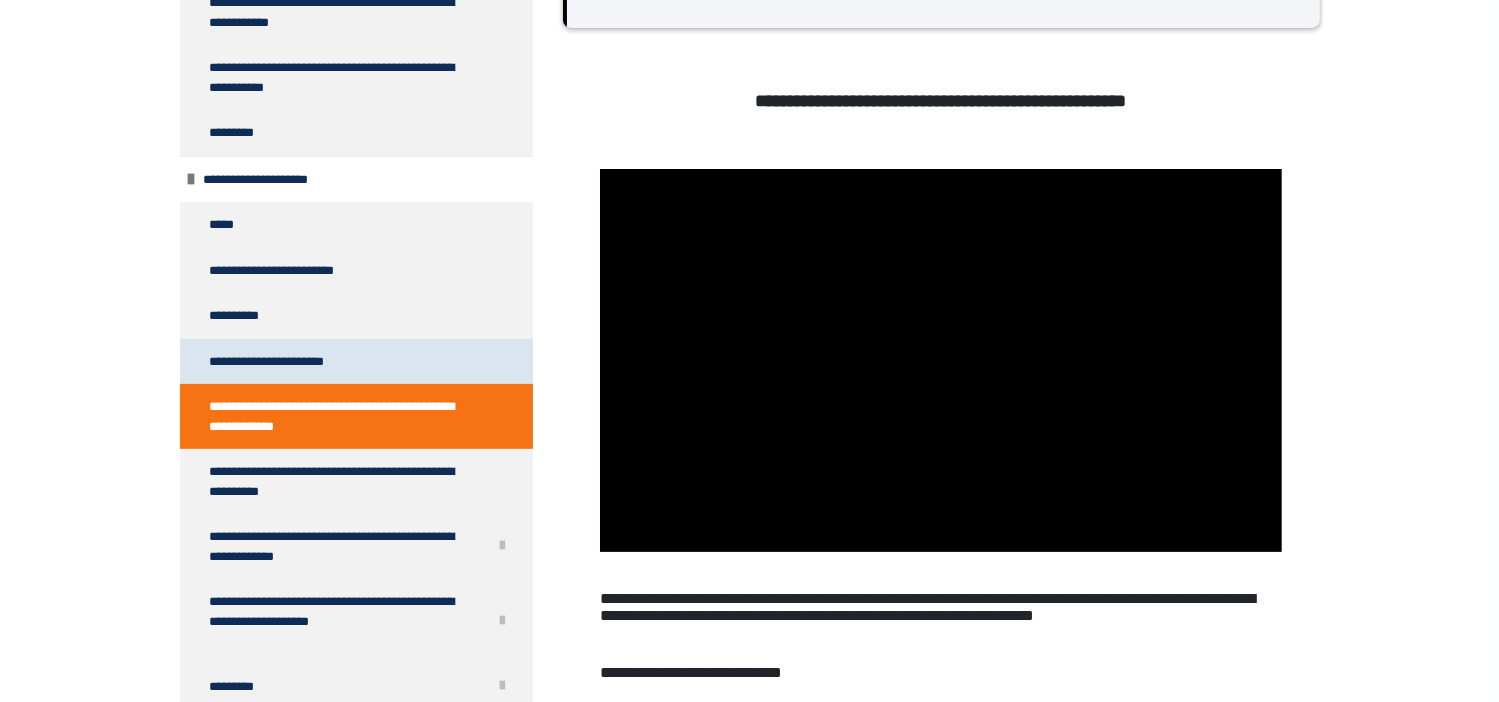 click on "**********" at bounding box center [291, 362] 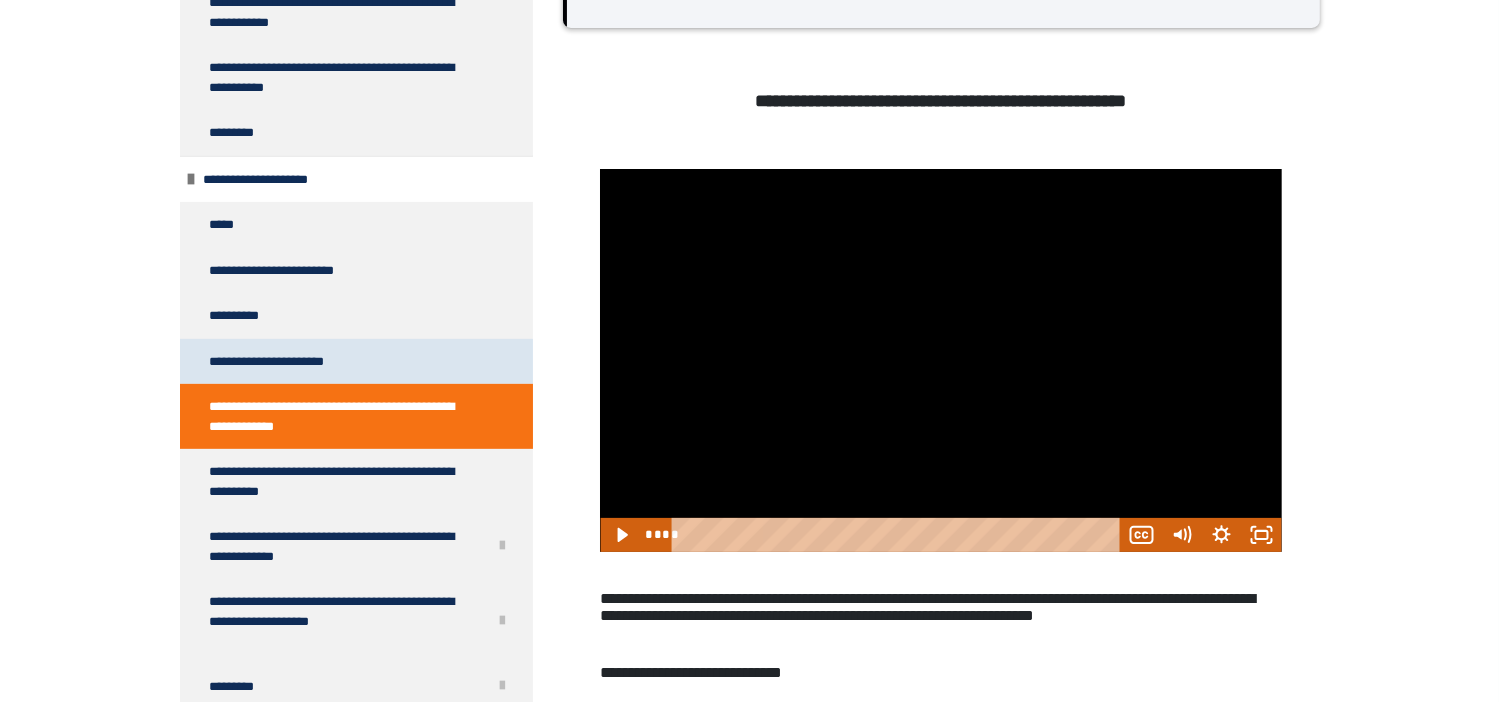 scroll, scrollTop: 270, scrollLeft: 0, axis: vertical 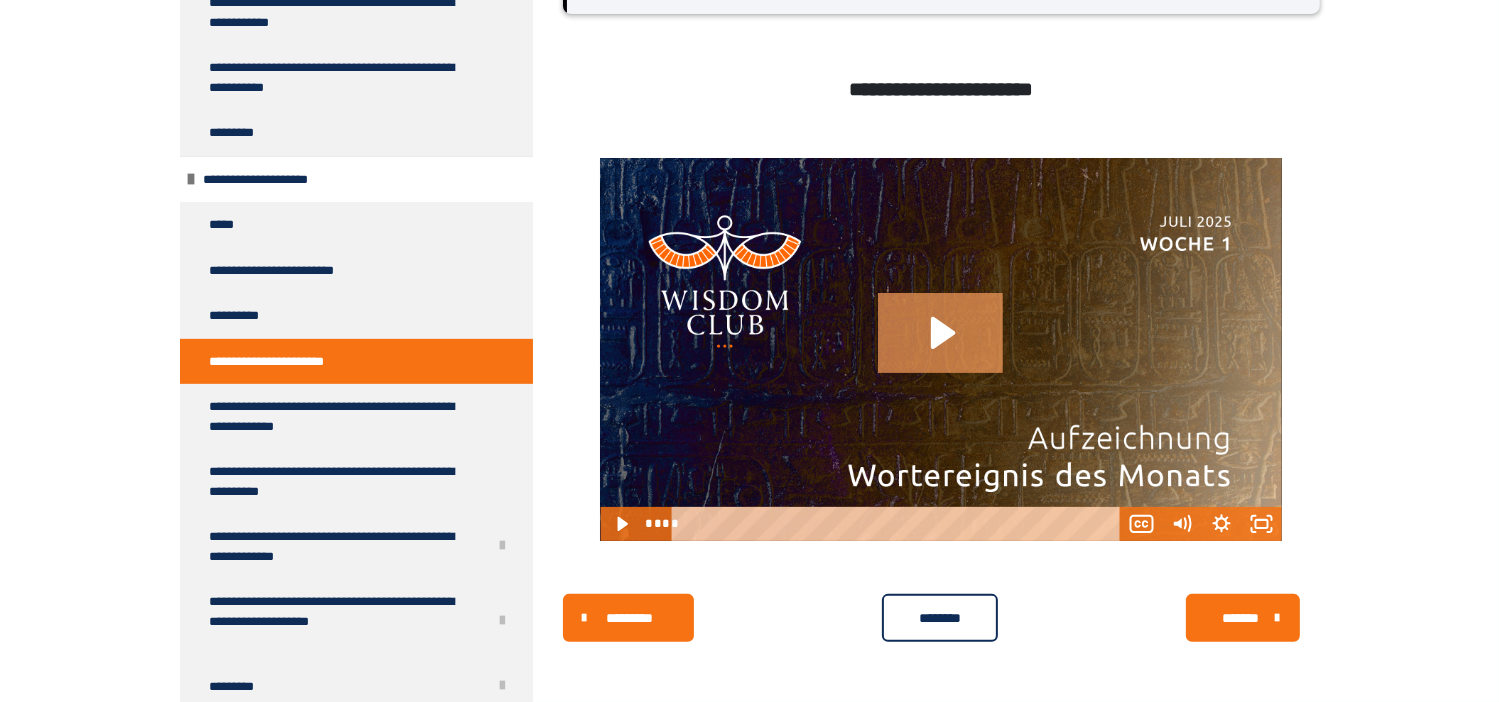 click 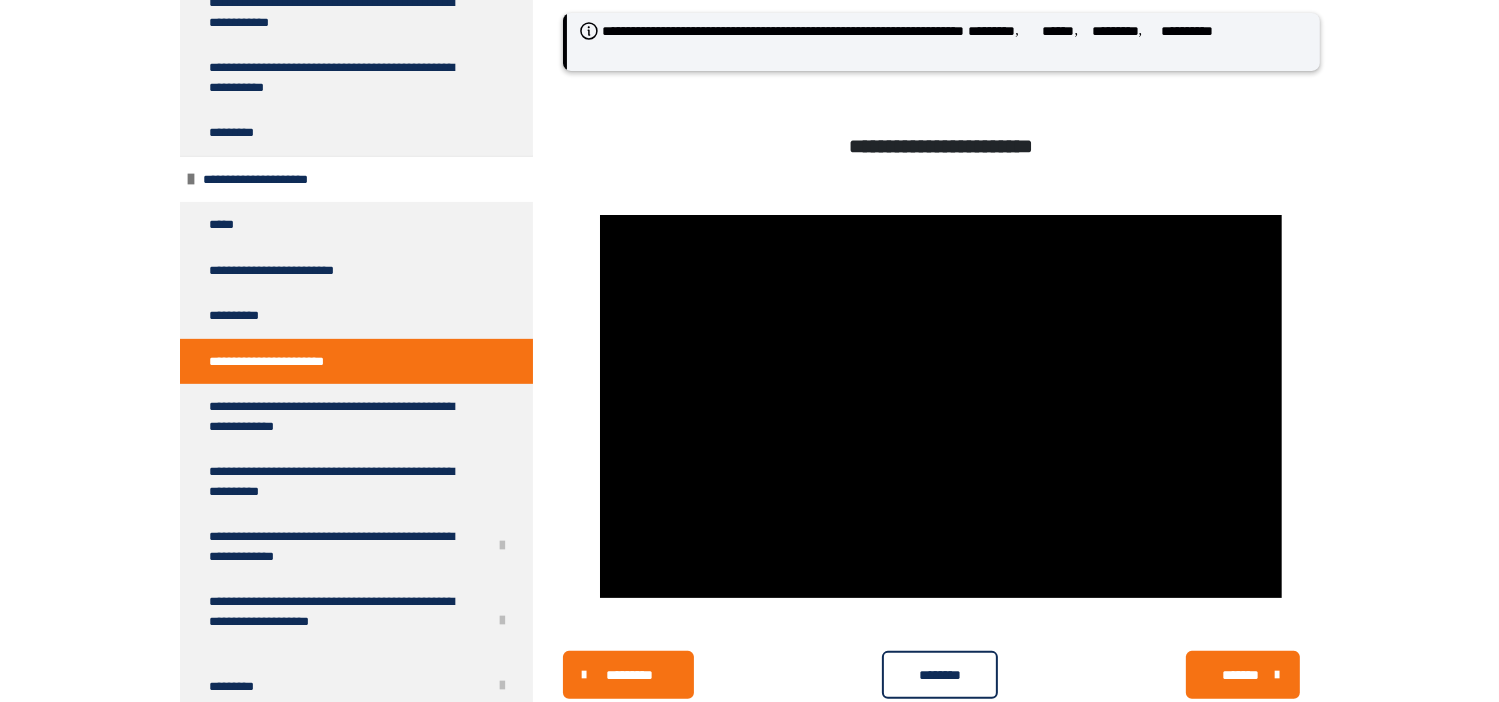 scroll, scrollTop: 184, scrollLeft: 0, axis: vertical 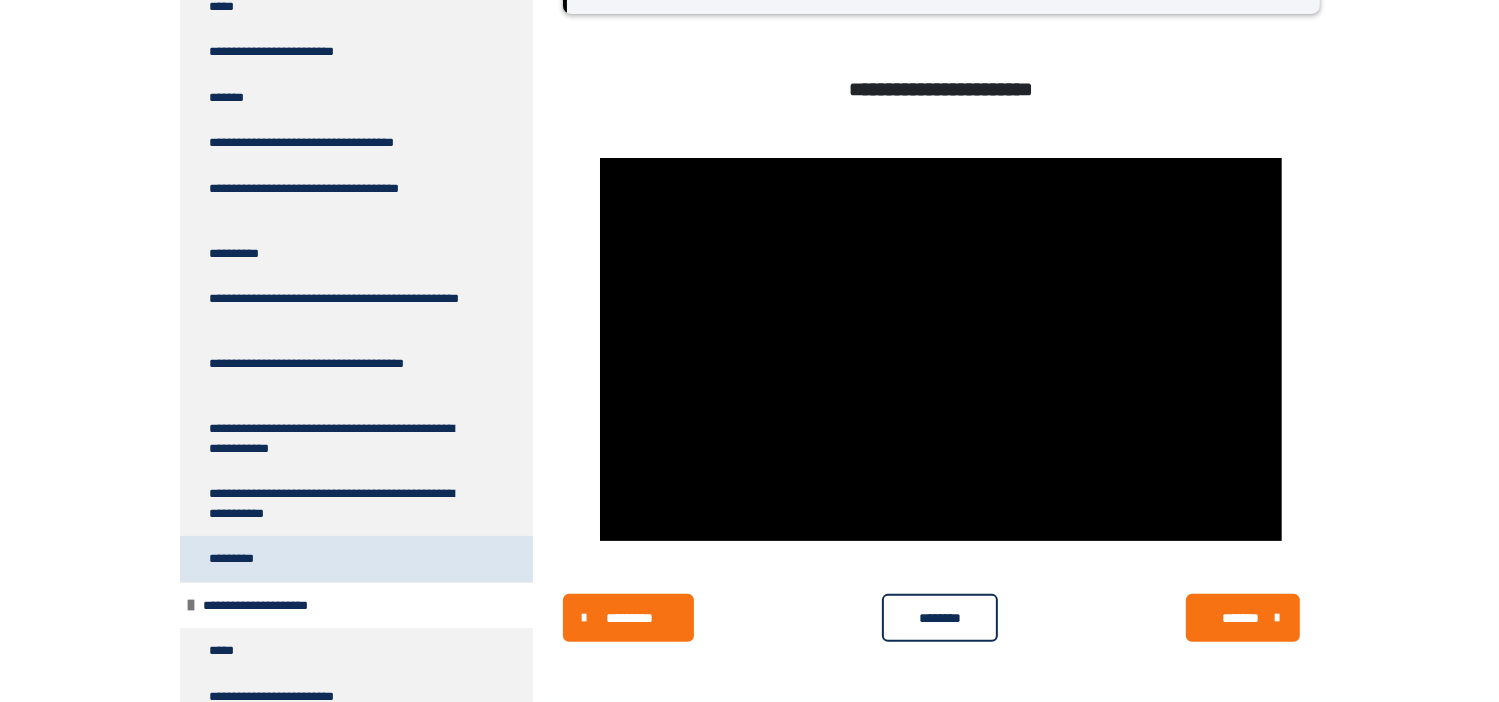 click on "*********" at bounding box center [242, 559] 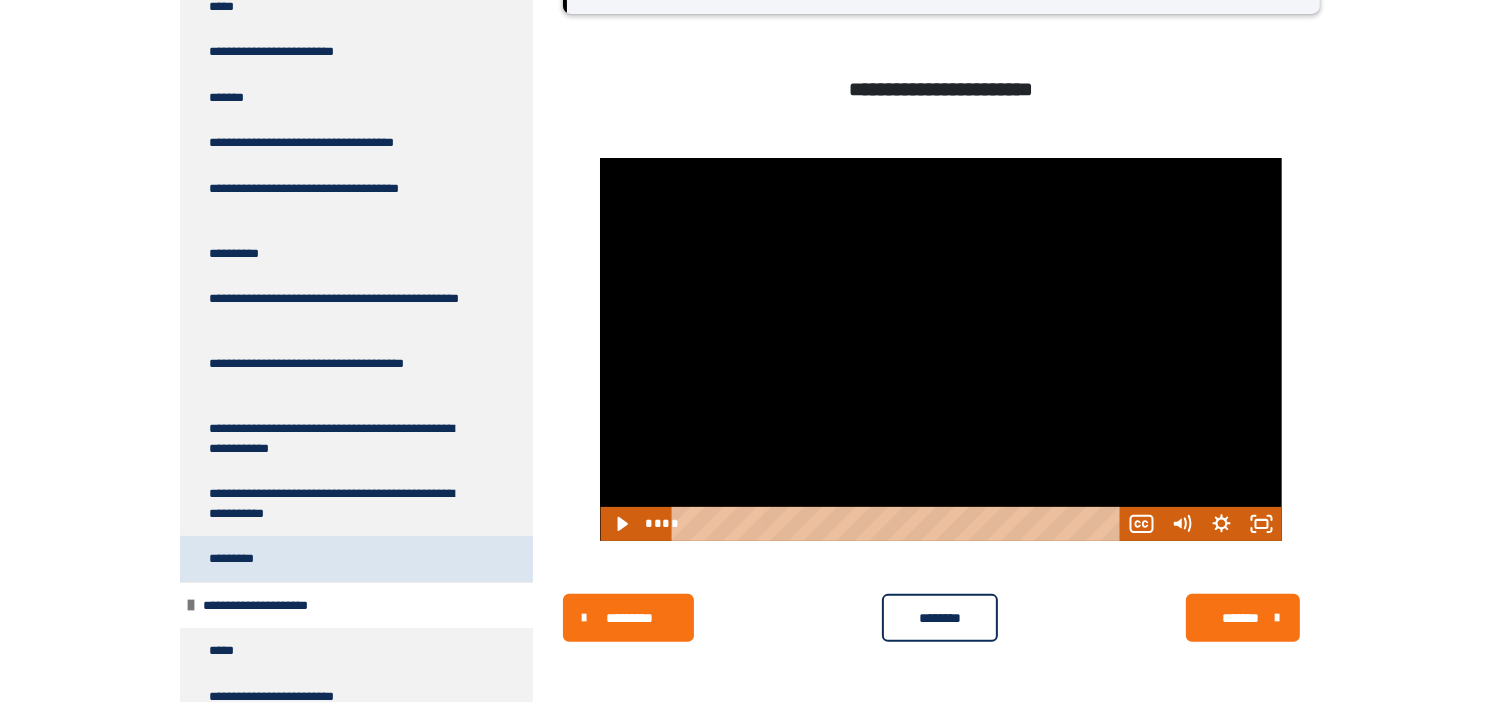 scroll, scrollTop: 270, scrollLeft: 0, axis: vertical 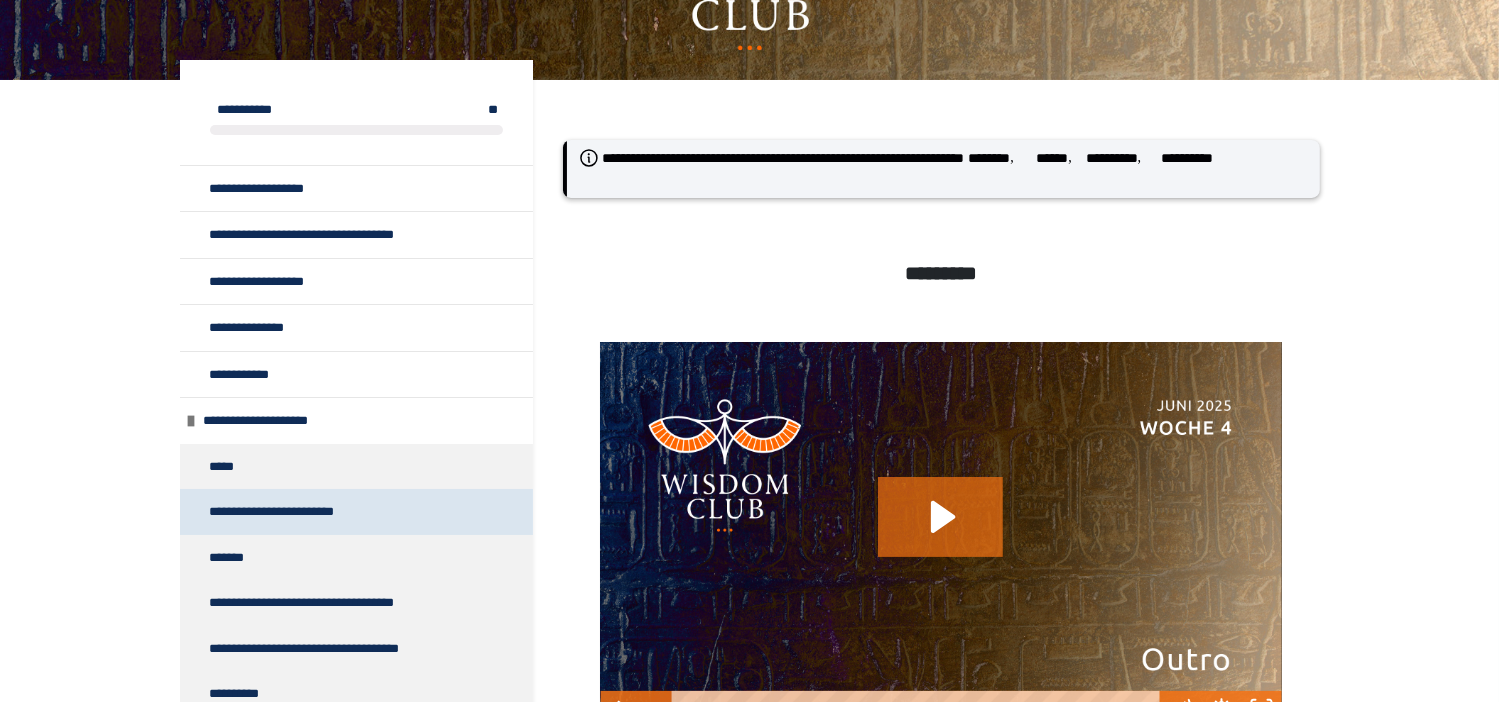 click on "**********" at bounding box center (301, 512) 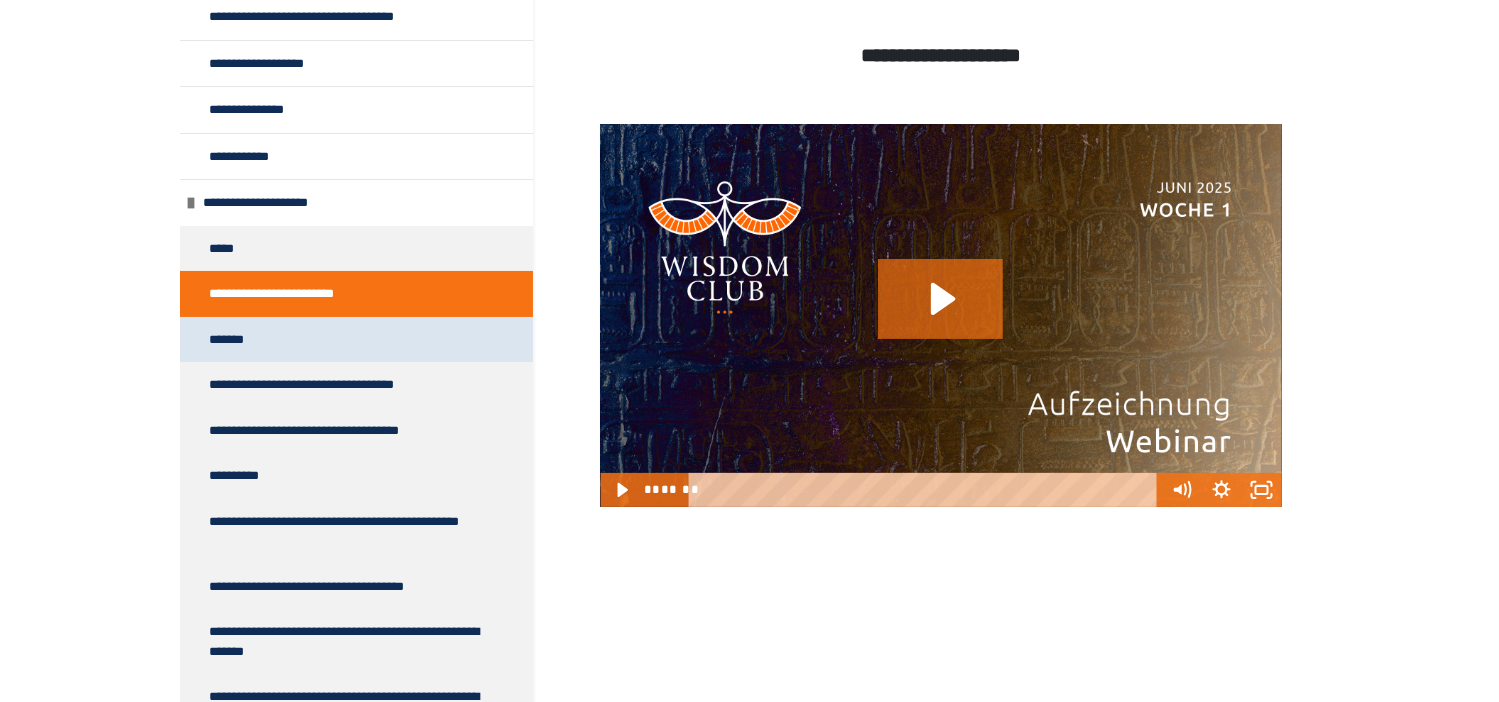 scroll, scrollTop: 800, scrollLeft: 0, axis: vertical 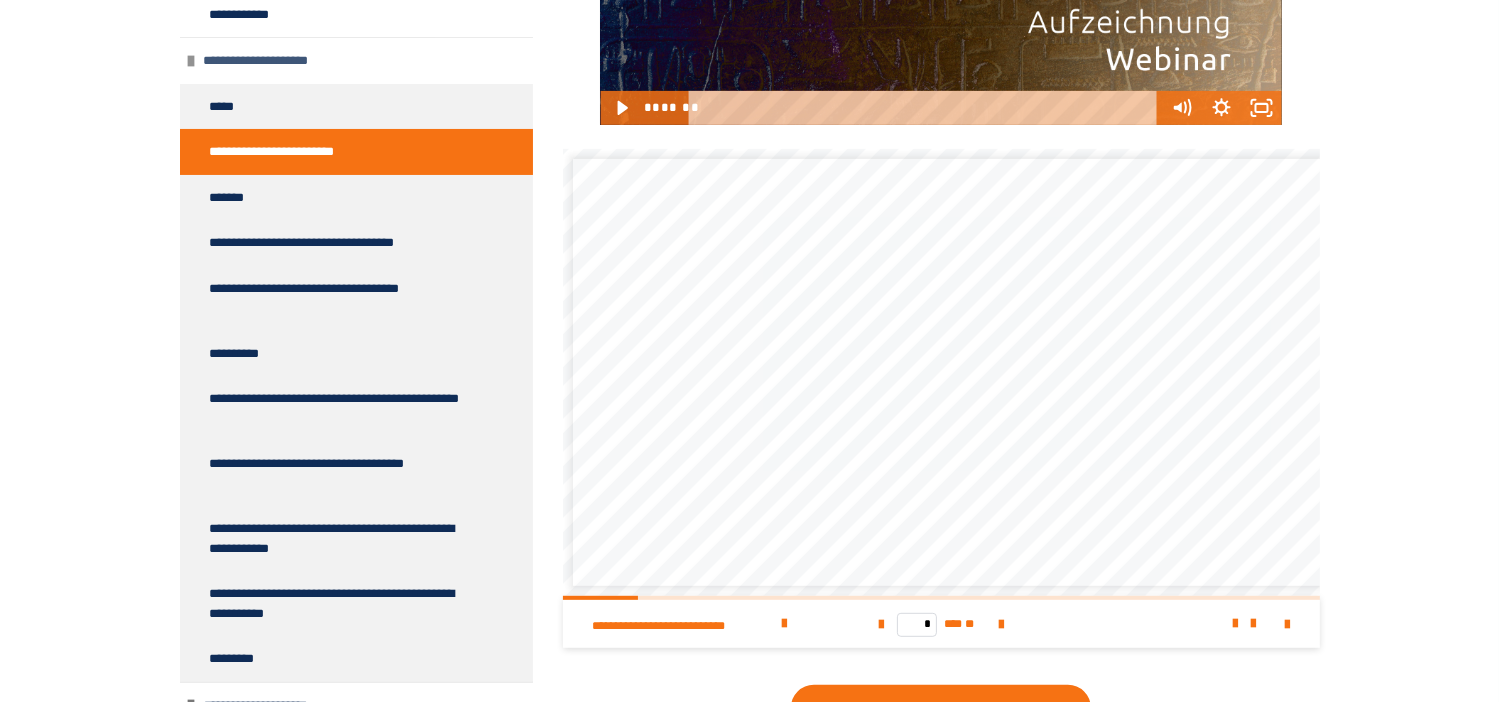 click at bounding box center [192, 61] 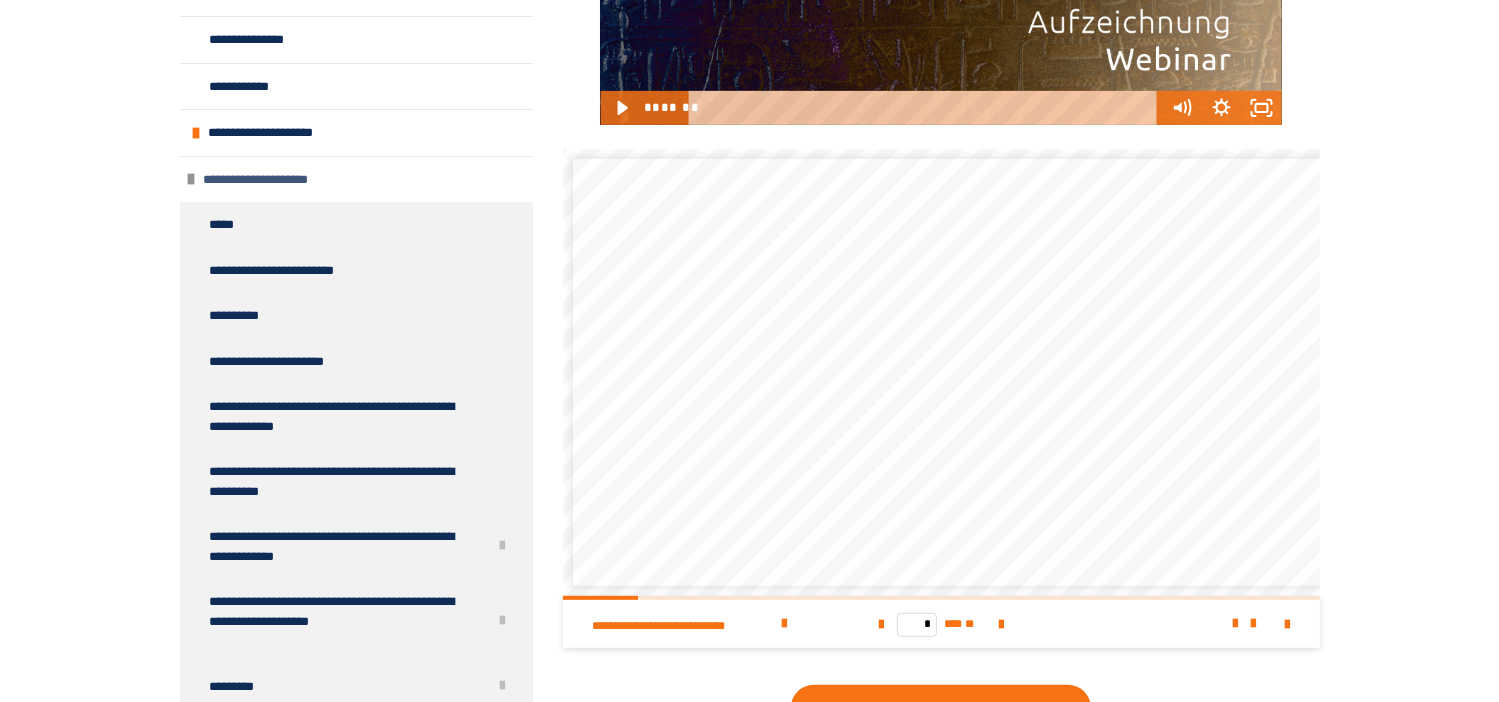 click on "**********" at bounding box center (278, 180) 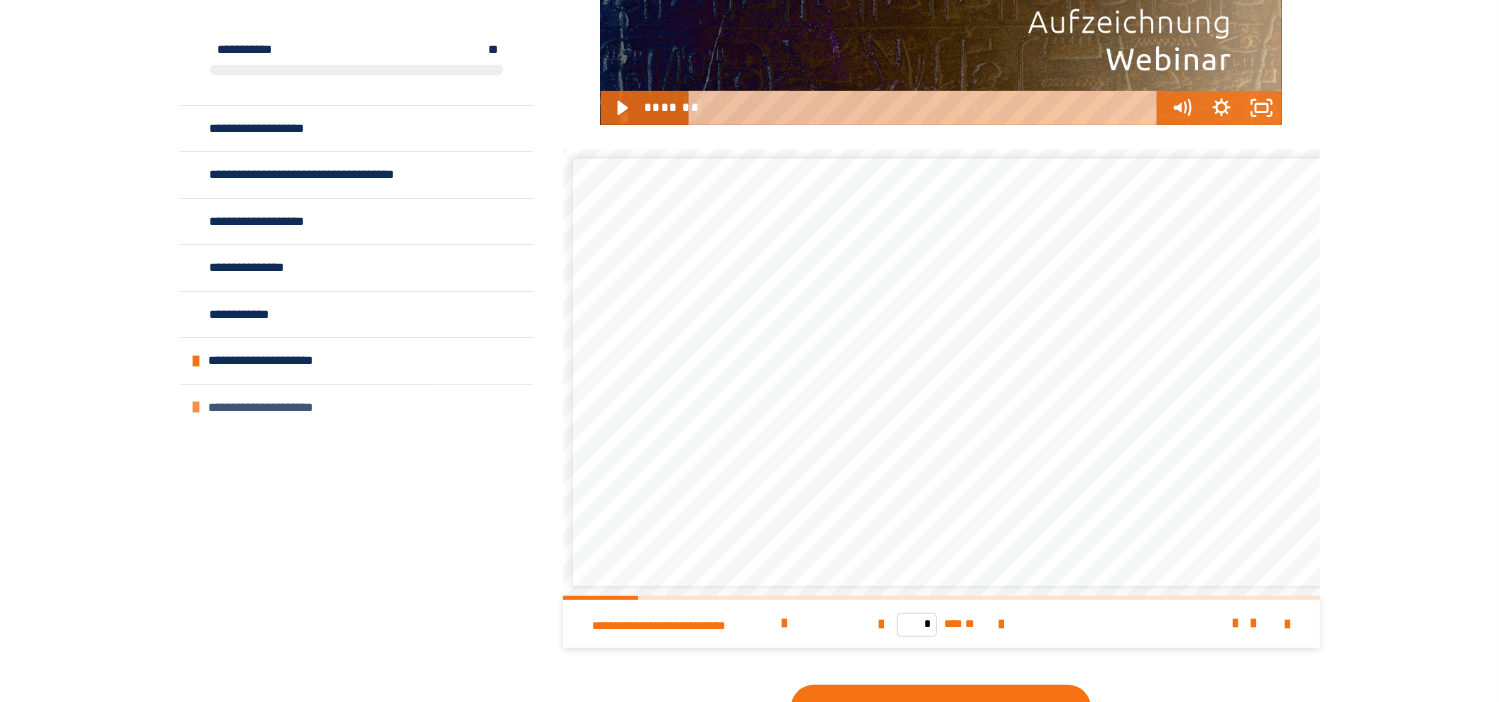 click on "**********" at bounding box center [283, 408] 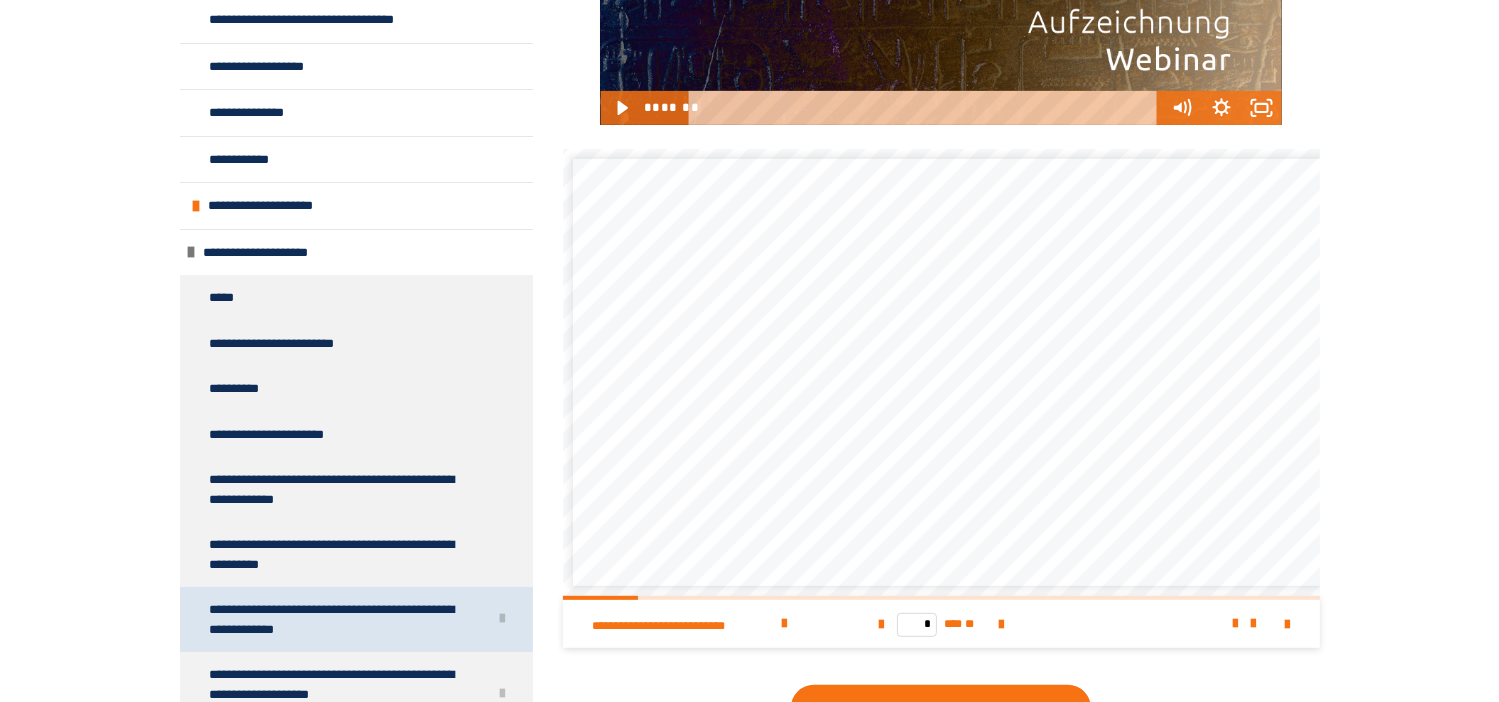scroll, scrollTop: 228, scrollLeft: 0, axis: vertical 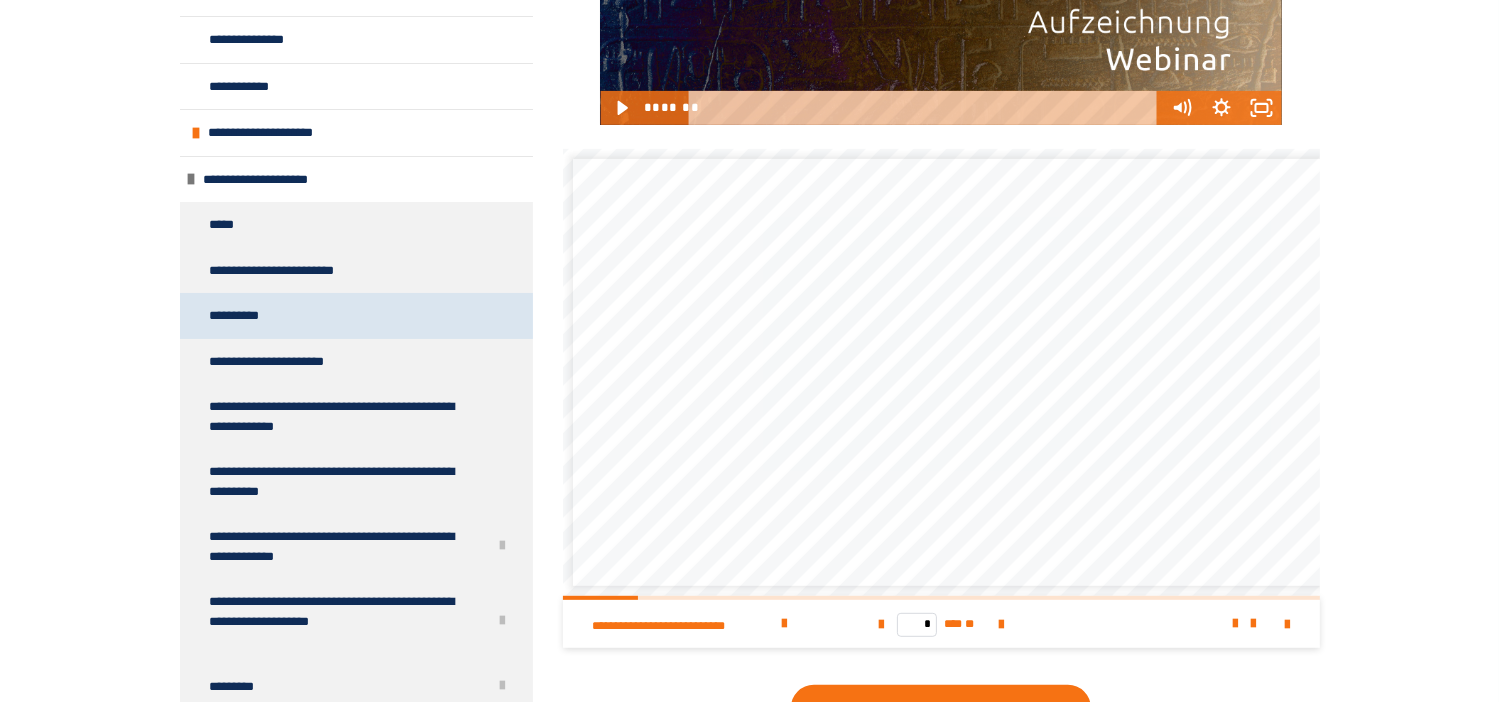 click on "**********" at bounding box center (245, 316) 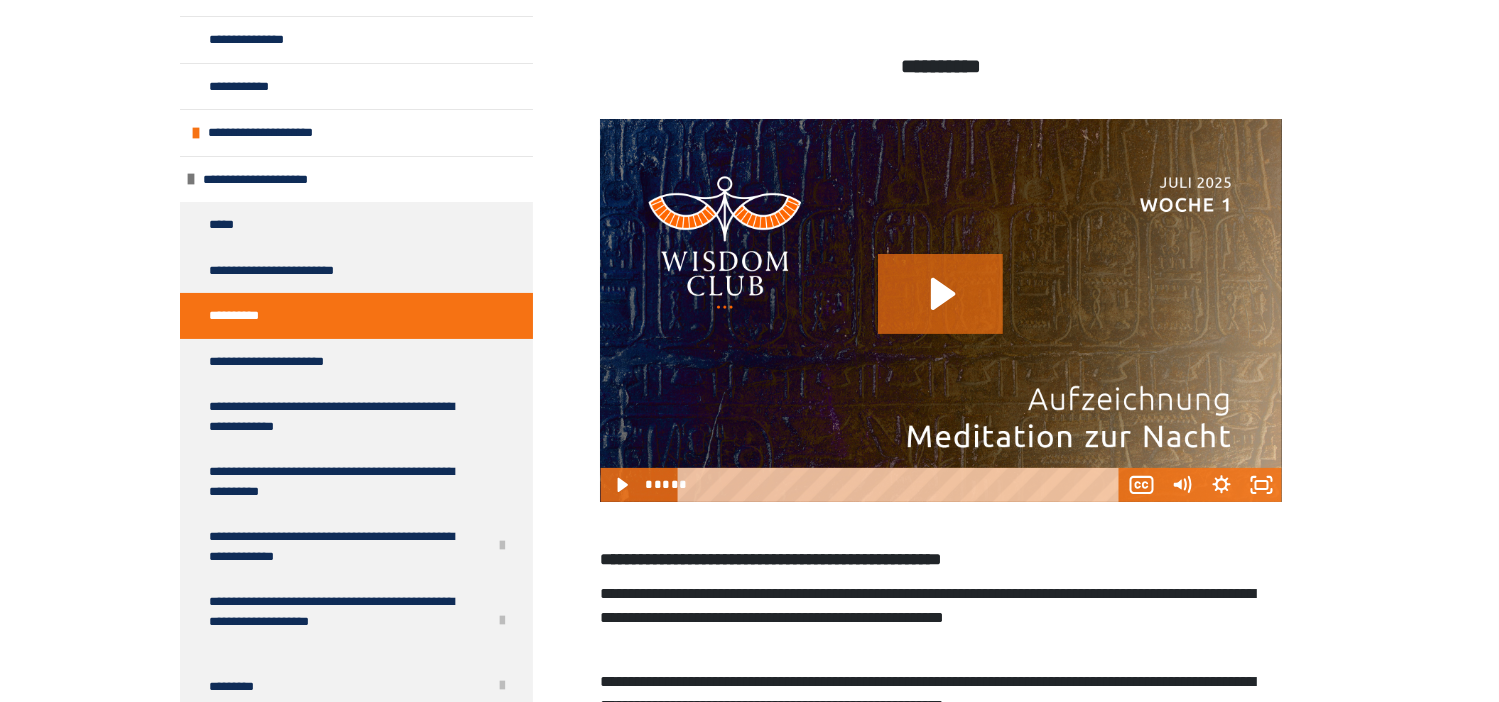 scroll, scrollTop: 247, scrollLeft: 0, axis: vertical 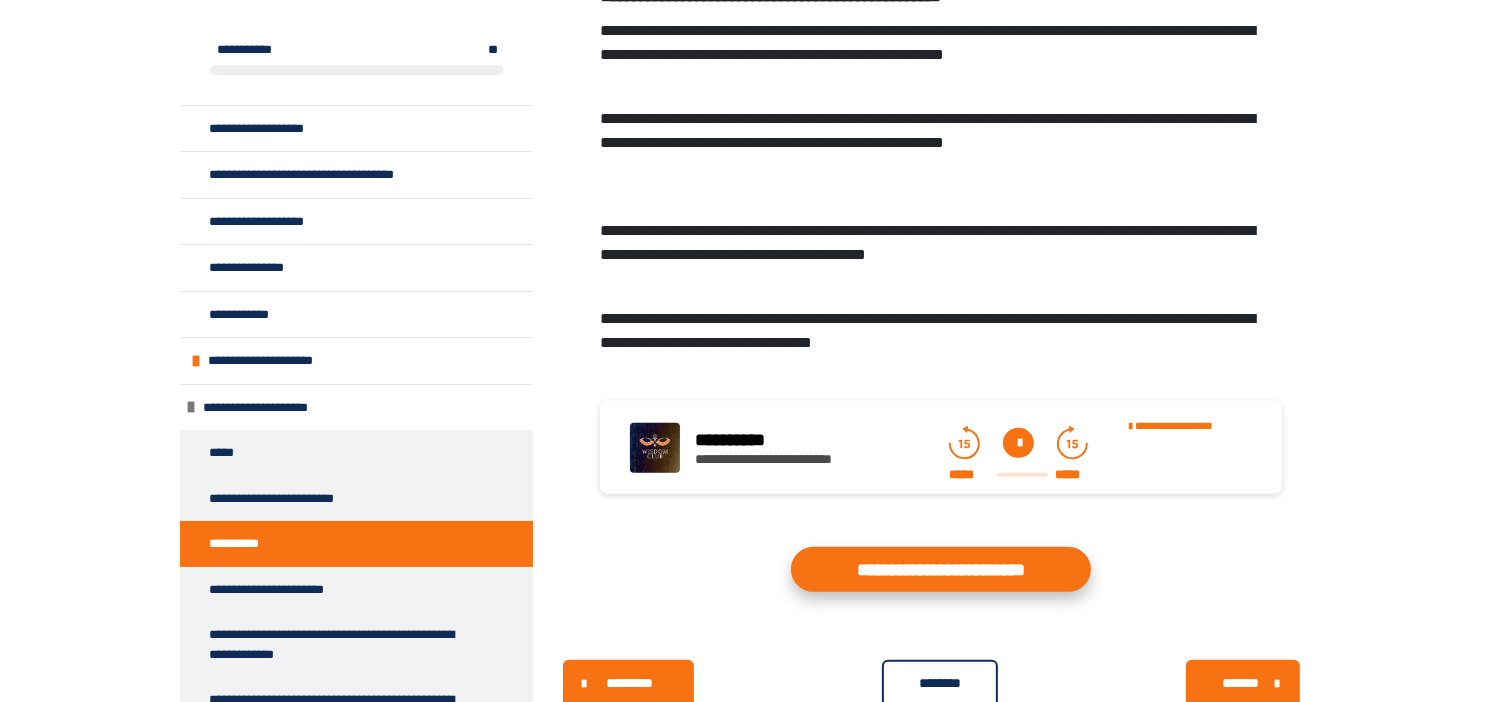 click on "**********" at bounding box center (941, 569) 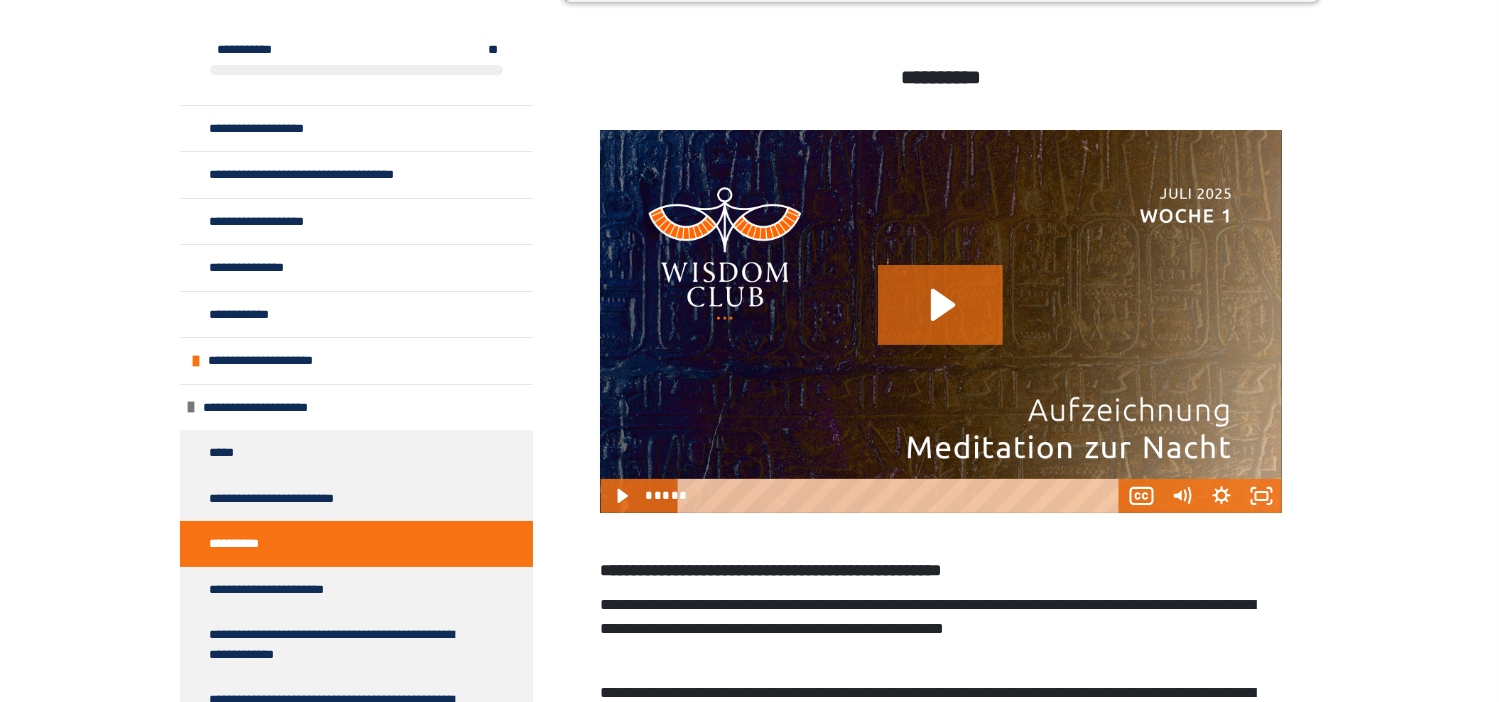 scroll, scrollTop: 370, scrollLeft: 0, axis: vertical 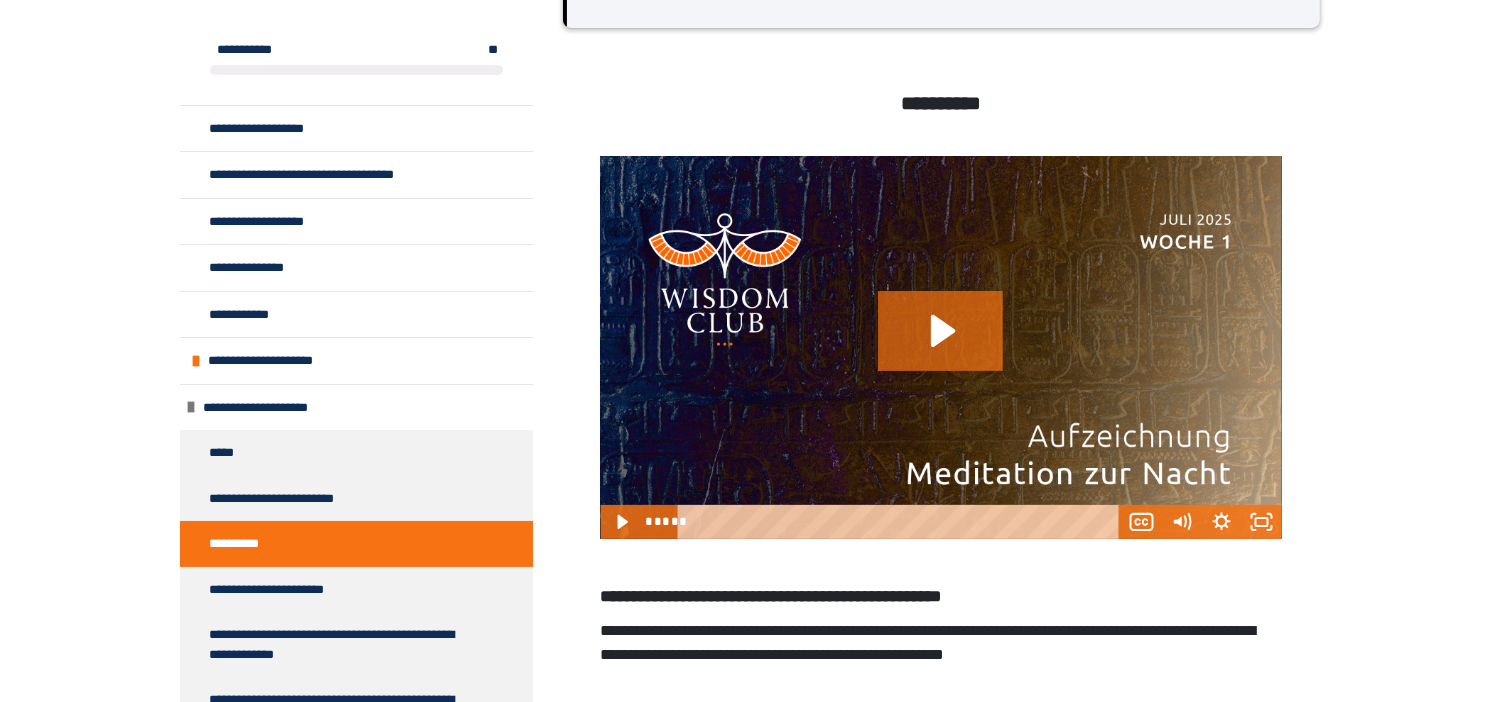 click on "**********" at bounding box center [749, 499] 